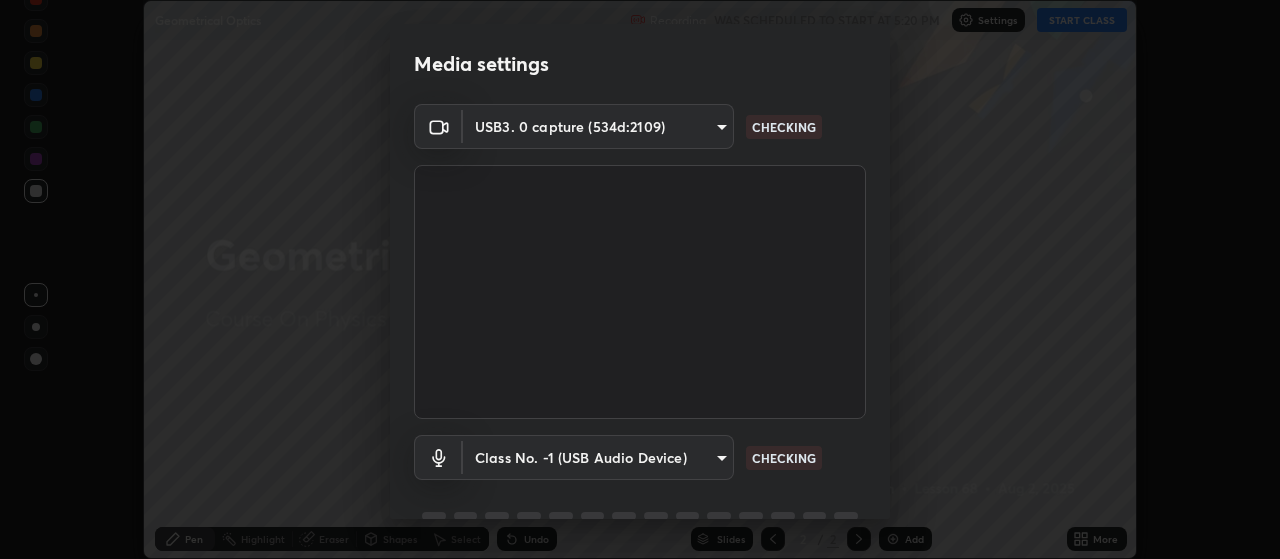 scroll, scrollTop: 0, scrollLeft: 0, axis: both 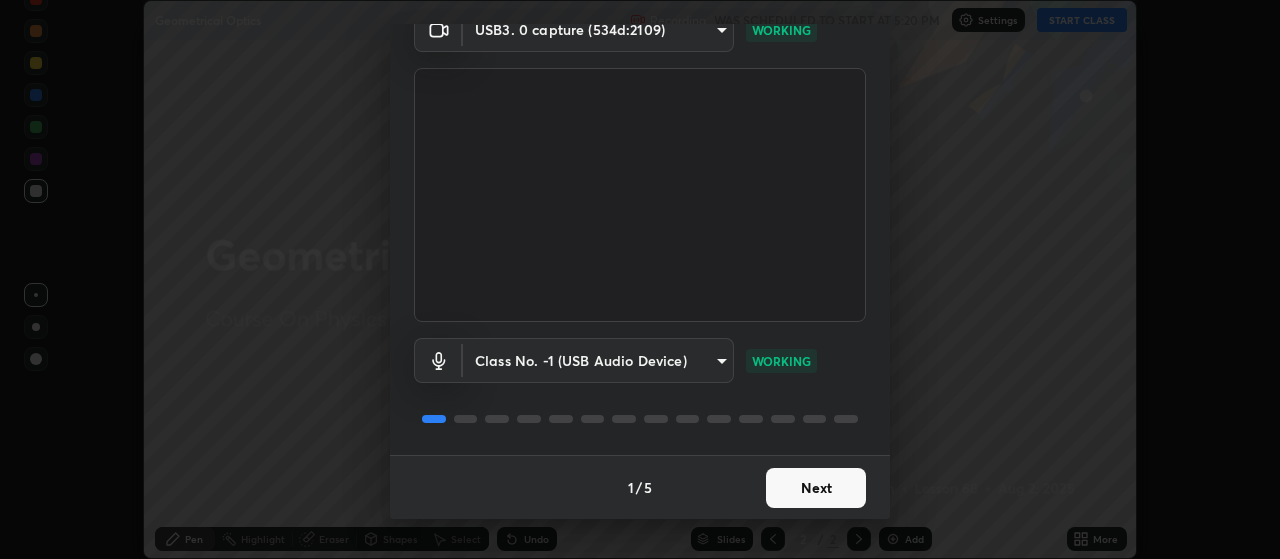 click on "Next" at bounding box center [816, 488] 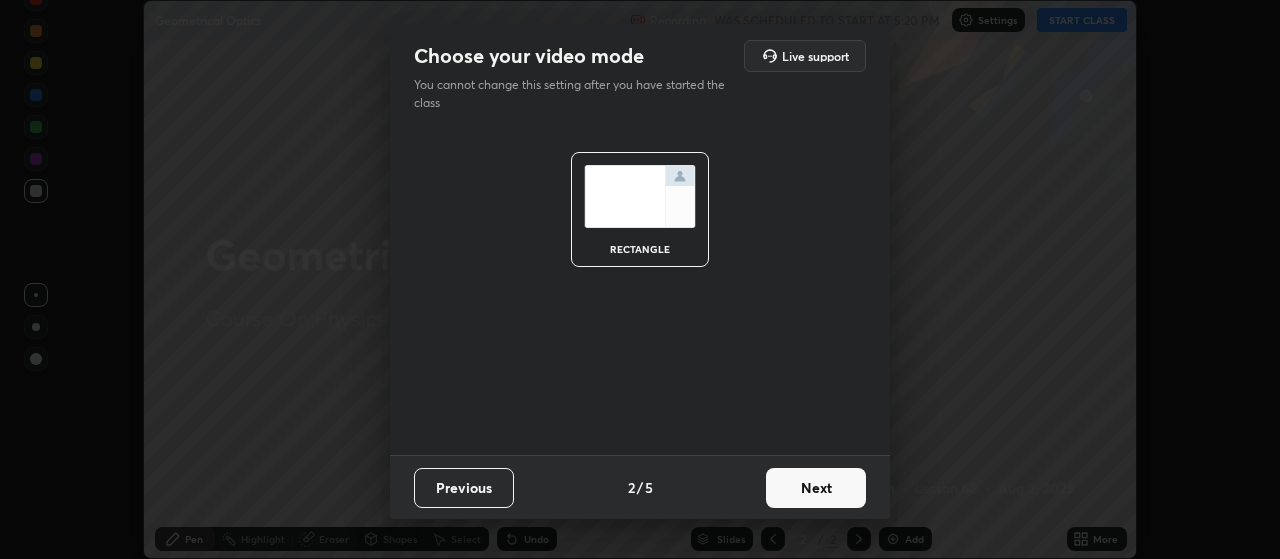 click on "Next" at bounding box center (816, 488) 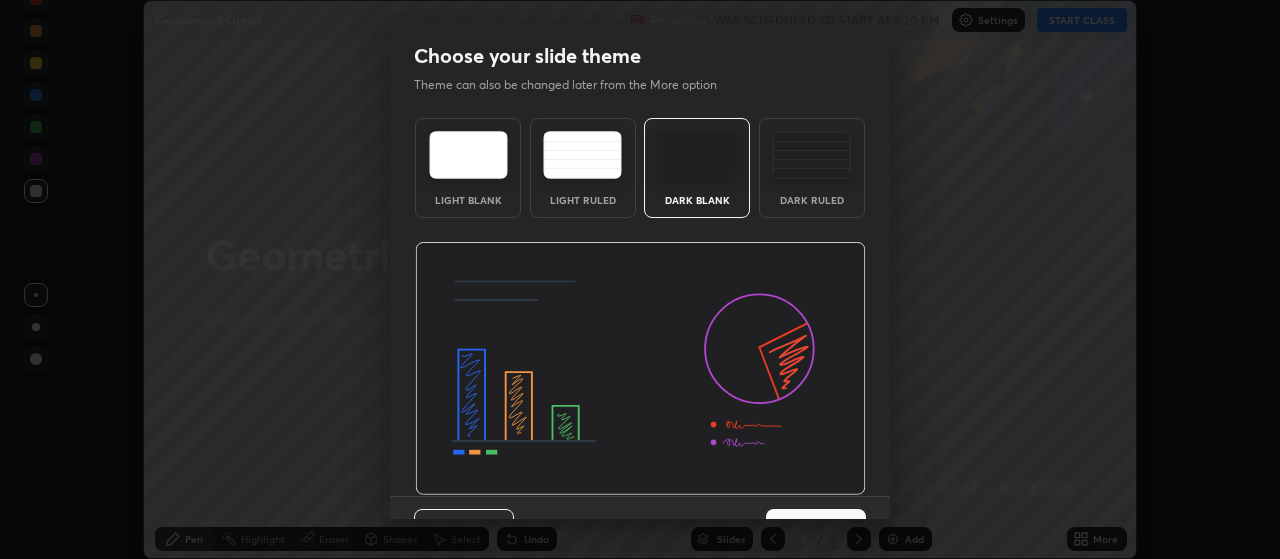 click at bounding box center [640, 369] 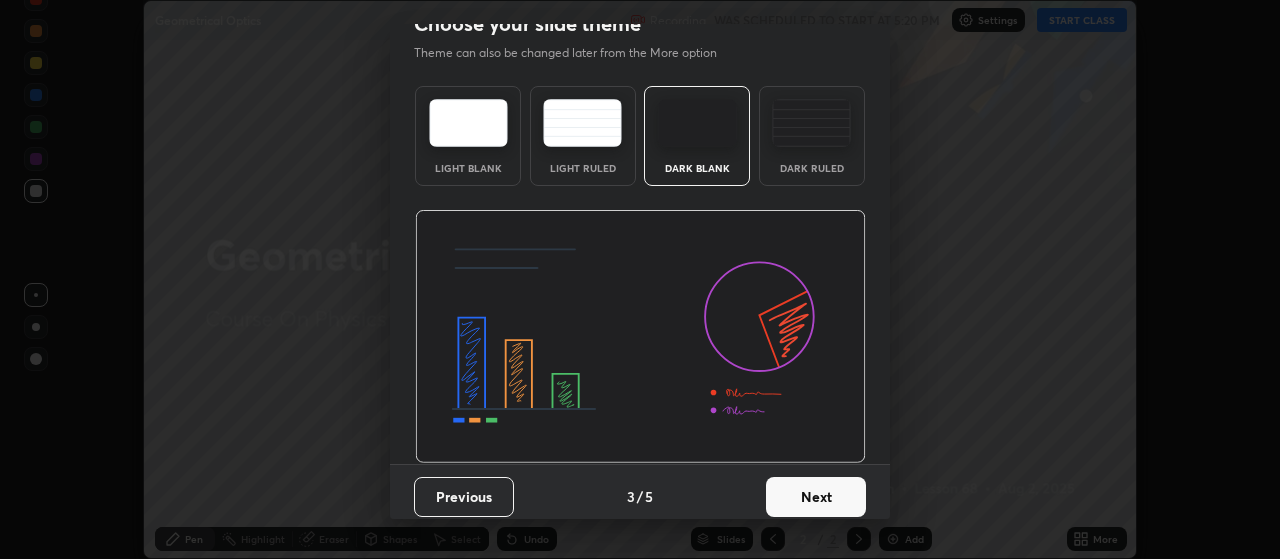 scroll, scrollTop: 39, scrollLeft: 0, axis: vertical 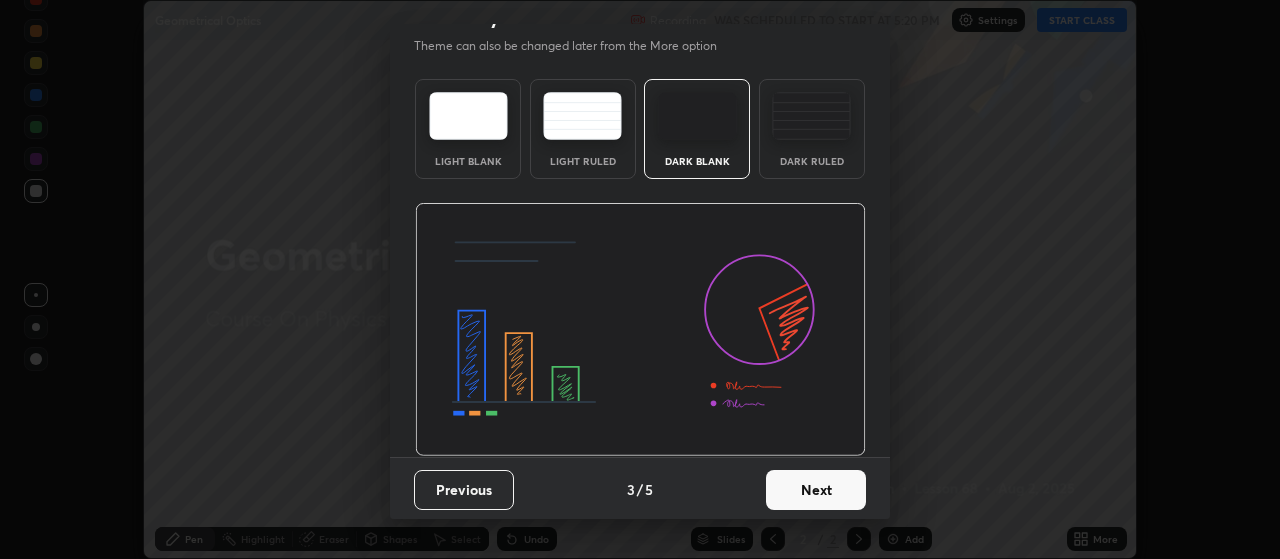 click on "Next" at bounding box center [816, 490] 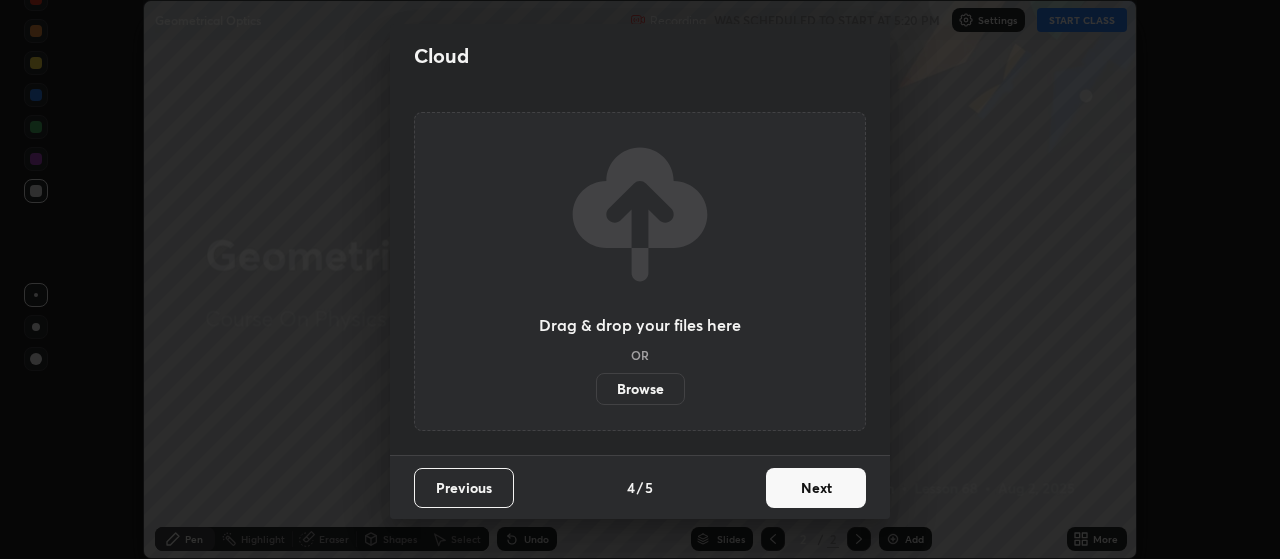 click on "Next" at bounding box center (816, 488) 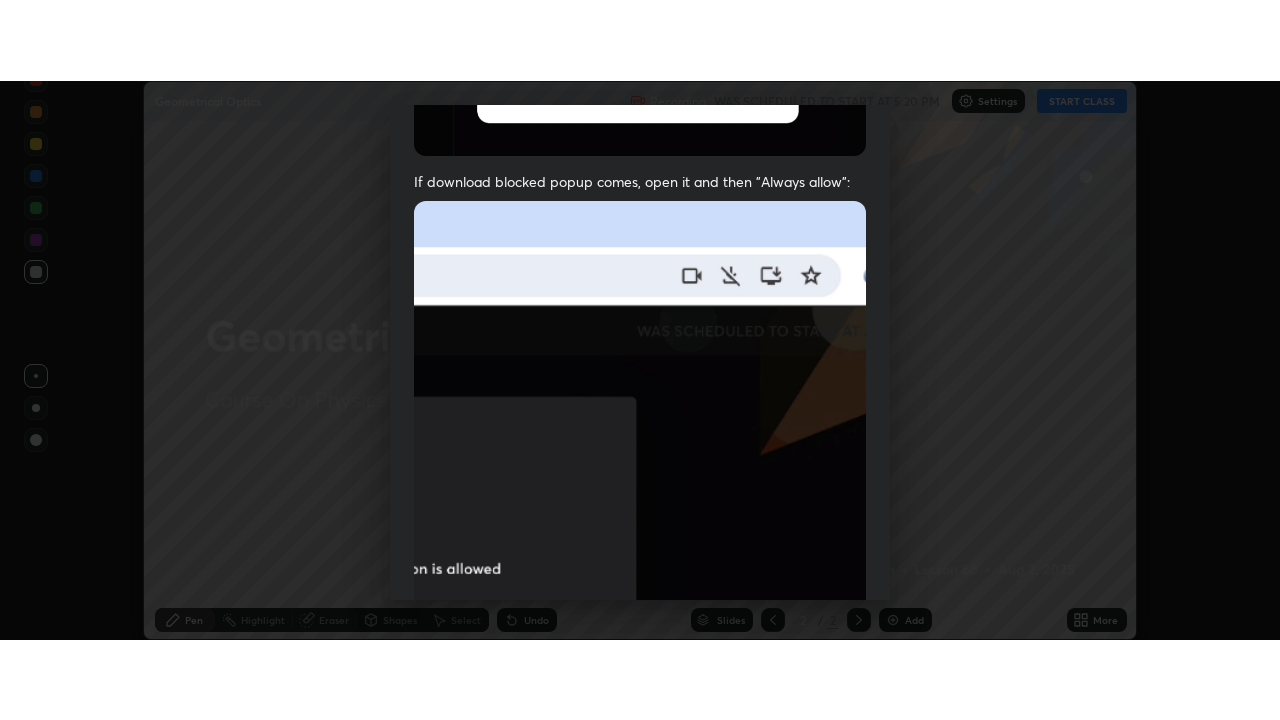 scroll, scrollTop: 505, scrollLeft: 0, axis: vertical 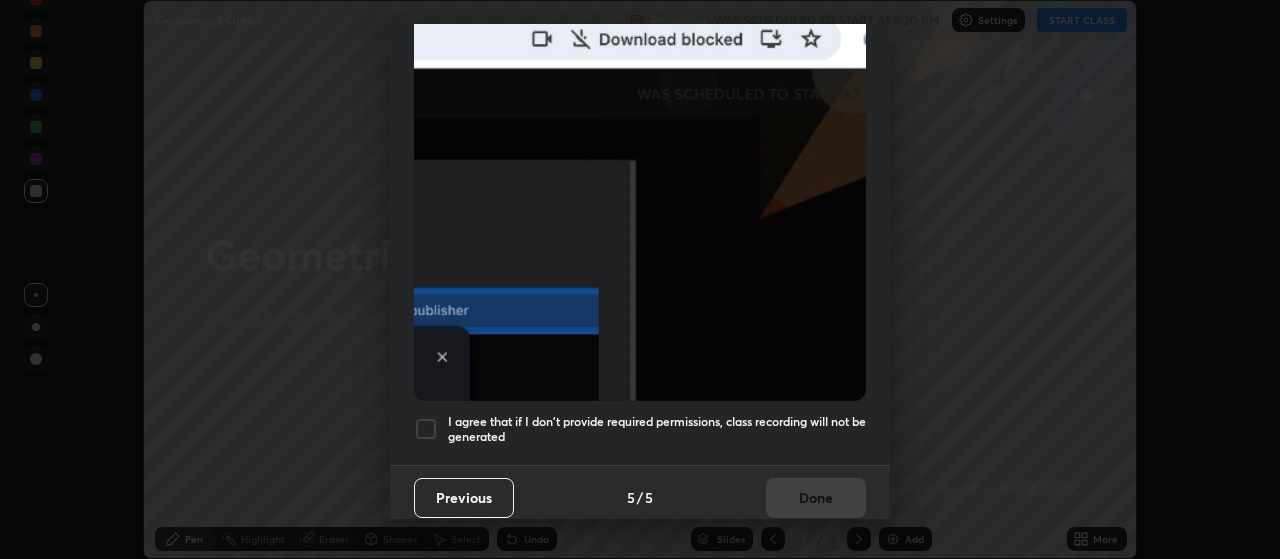 click on "I agree that if I don't provide required permissions, class recording will not be generated" at bounding box center (657, 429) 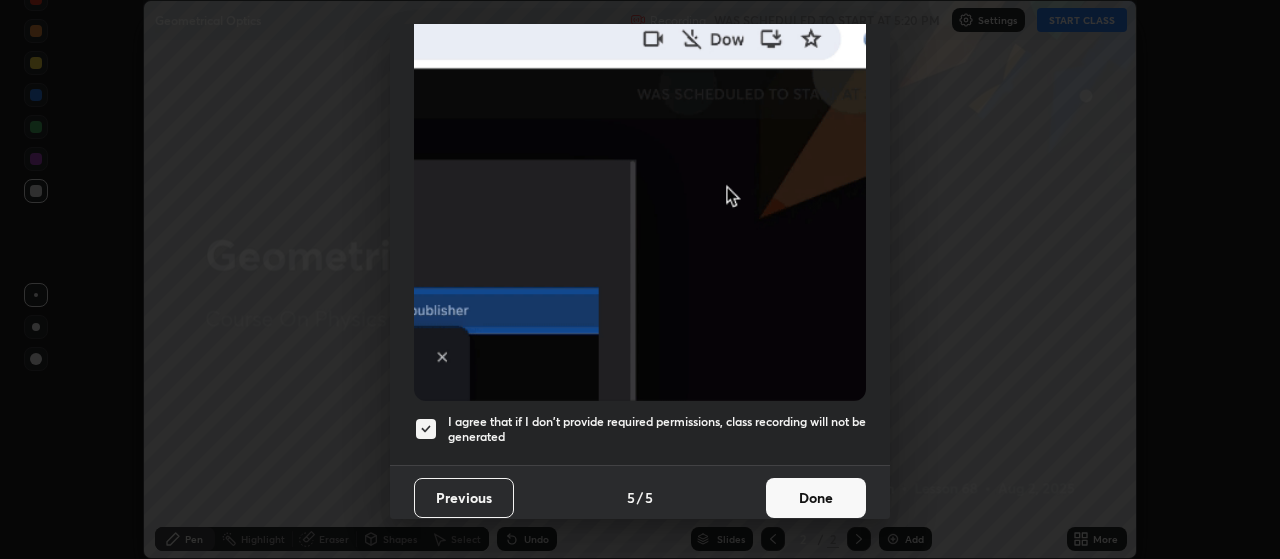 click on "Done" at bounding box center [816, 498] 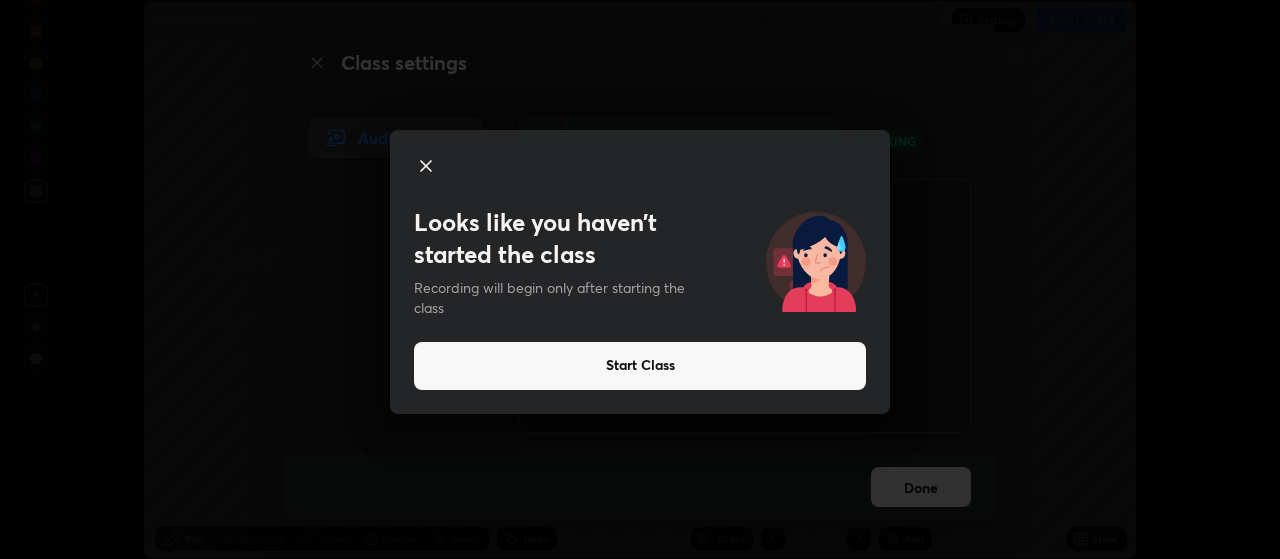 click on "Start Class" at bounding box center (640, 366) 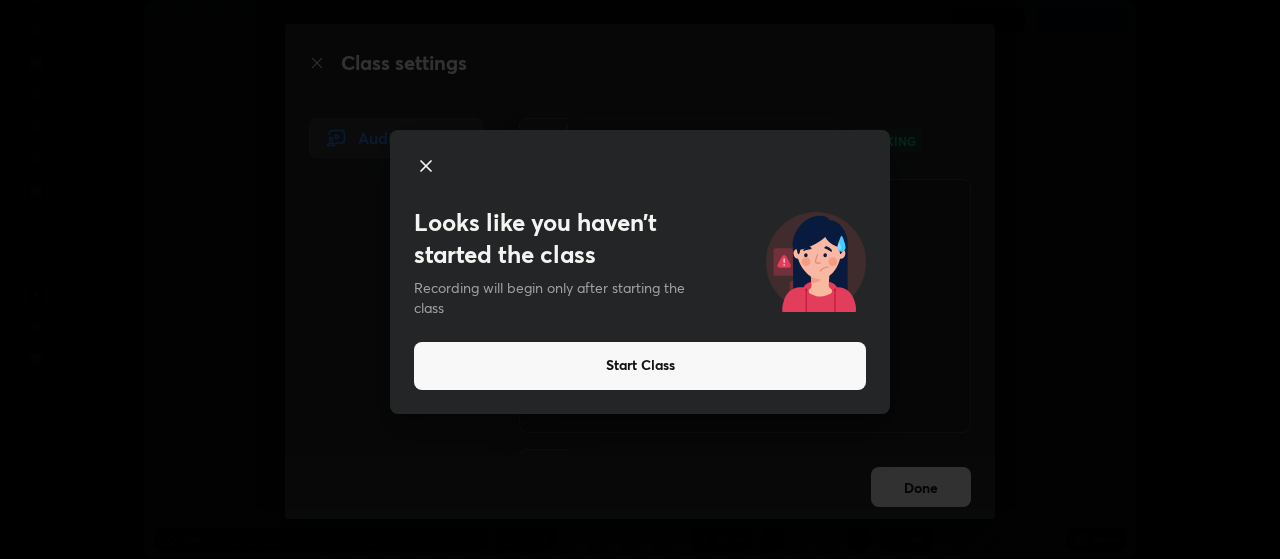 click on "Start Class" at bounding box center (640, 366) 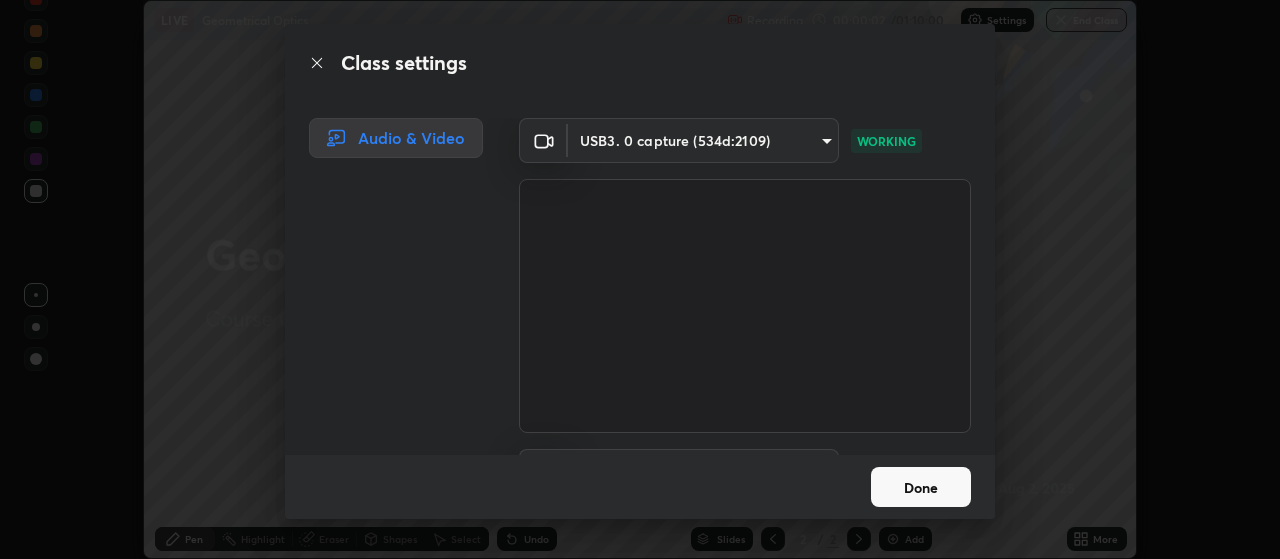 click on "Done" at bounding box center (921, 487) 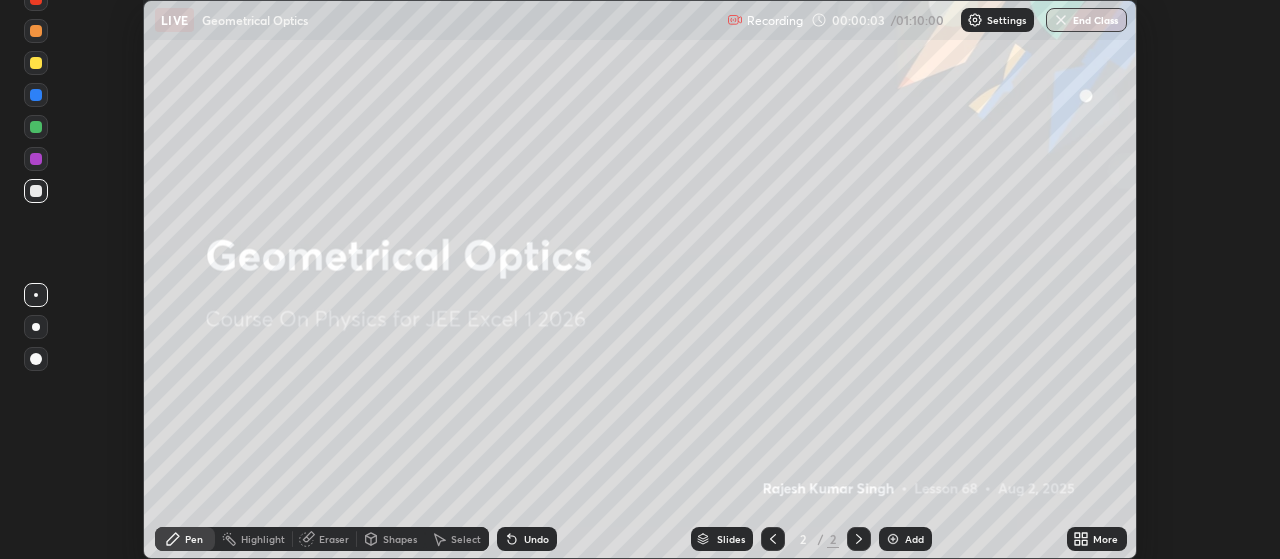 click on "Add" at bounding box center (914, 539) 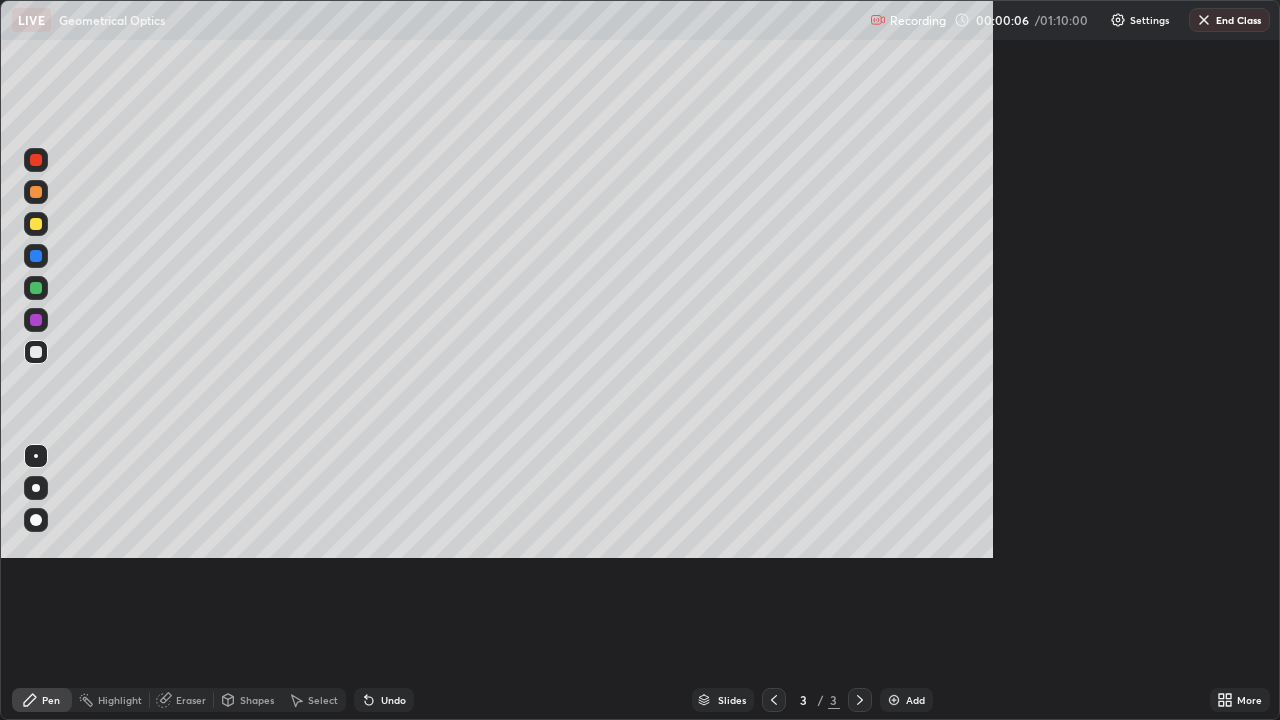 scroll, scrollTop: 99280, scrollLeft: 98720, axis: both 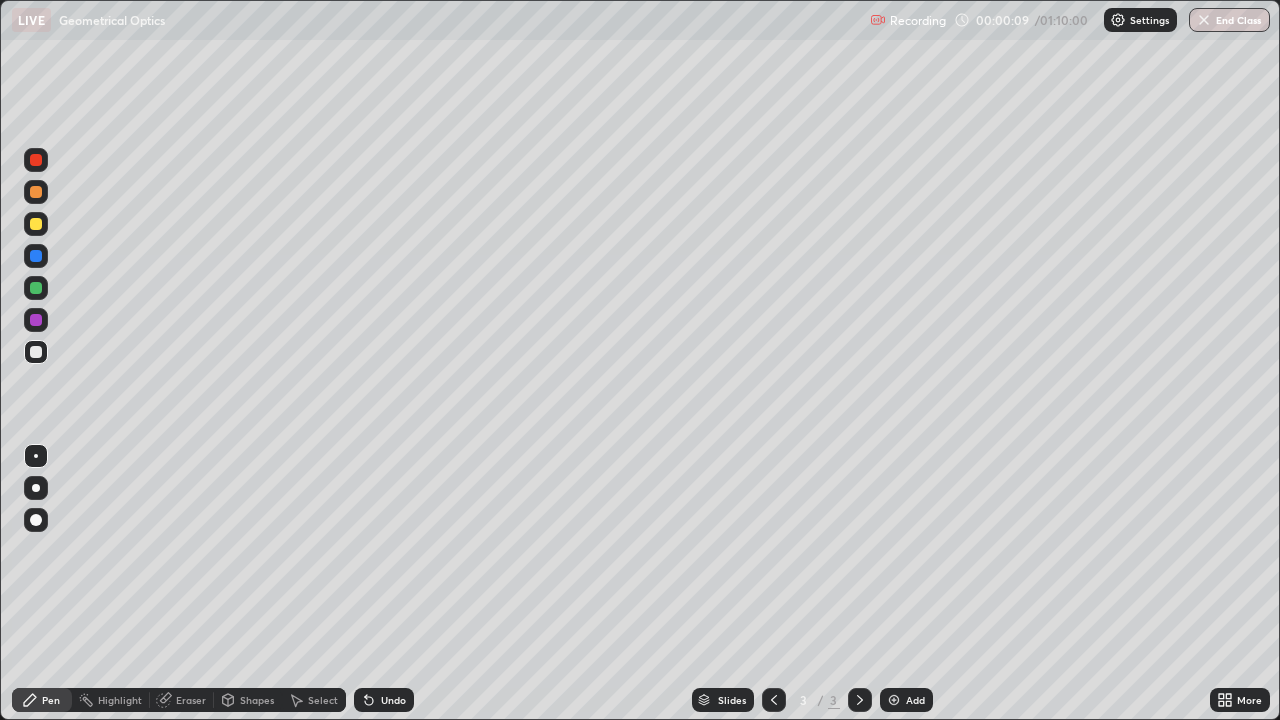 click at bounding box center [36, 224] 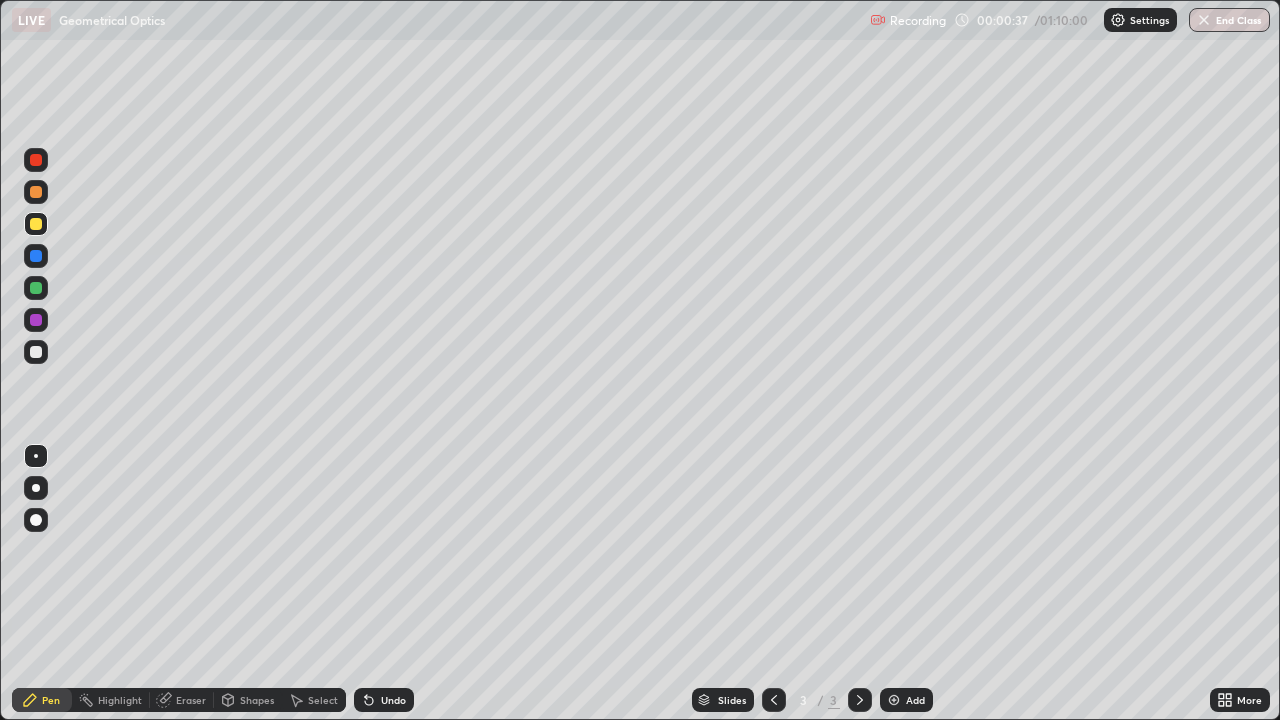 click at bounding box center [36, 352] 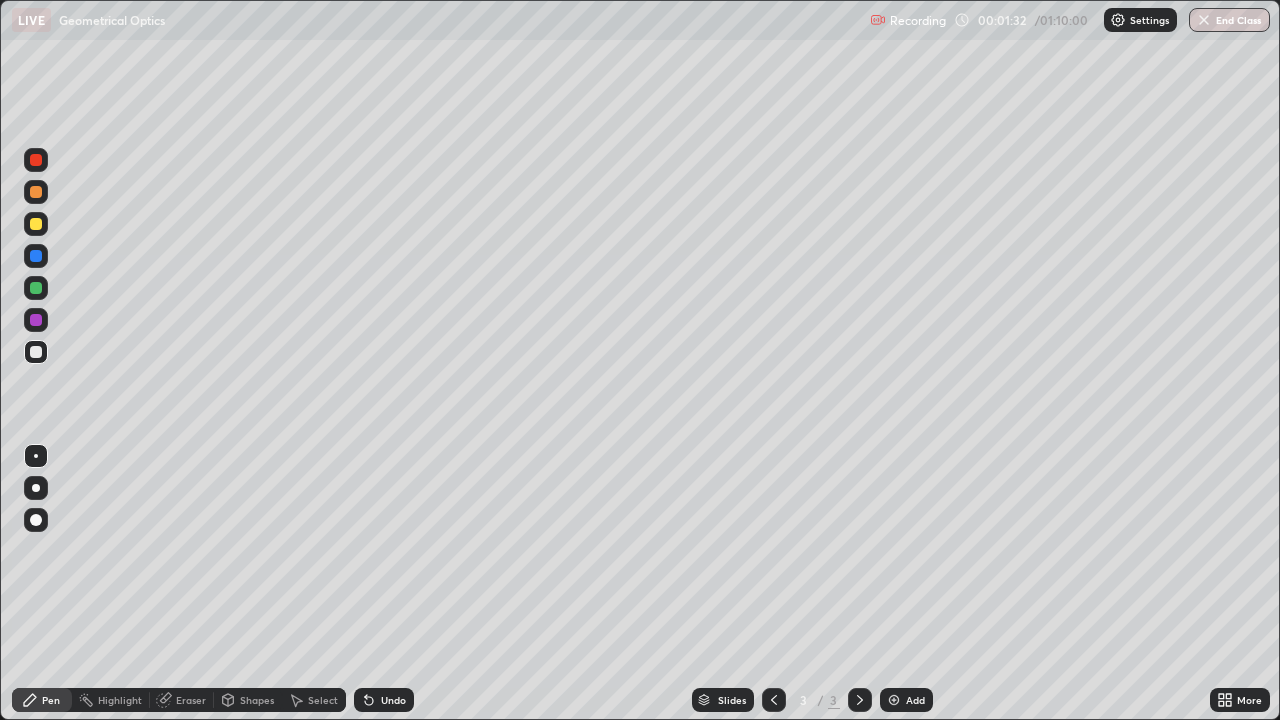 click at bounding box center [36, 224] 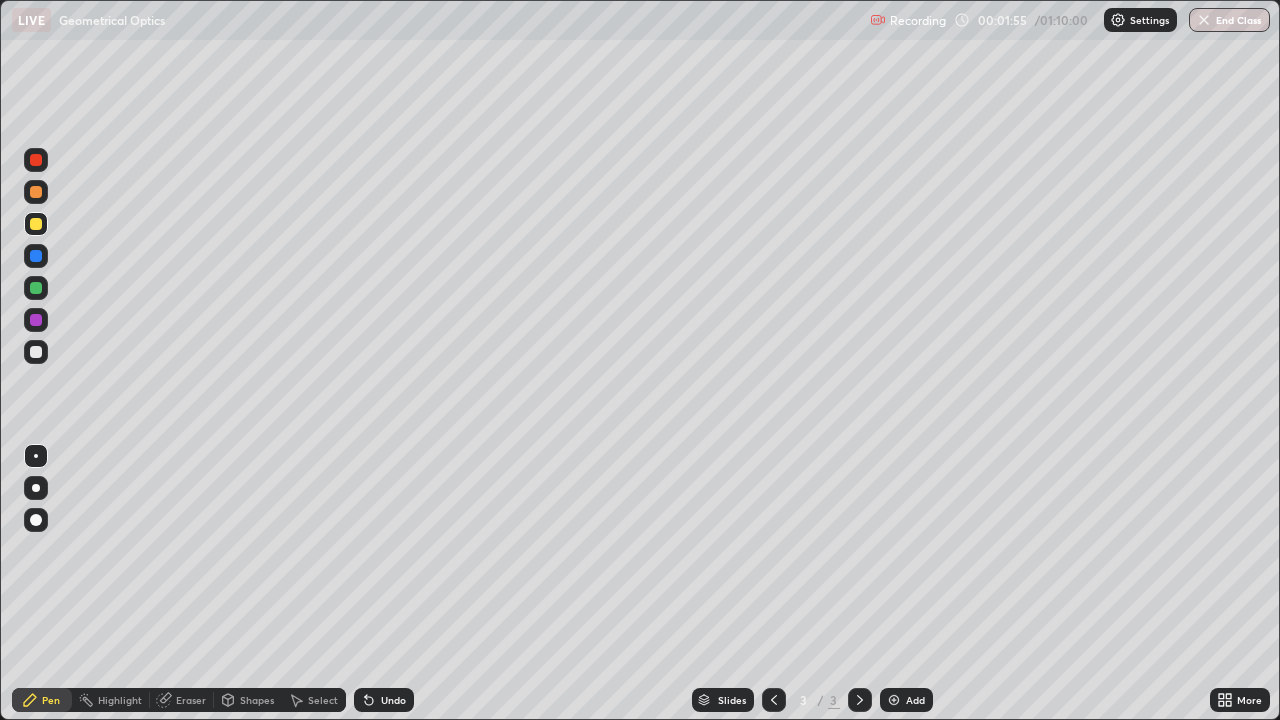 click at bounding box center (36, 352) 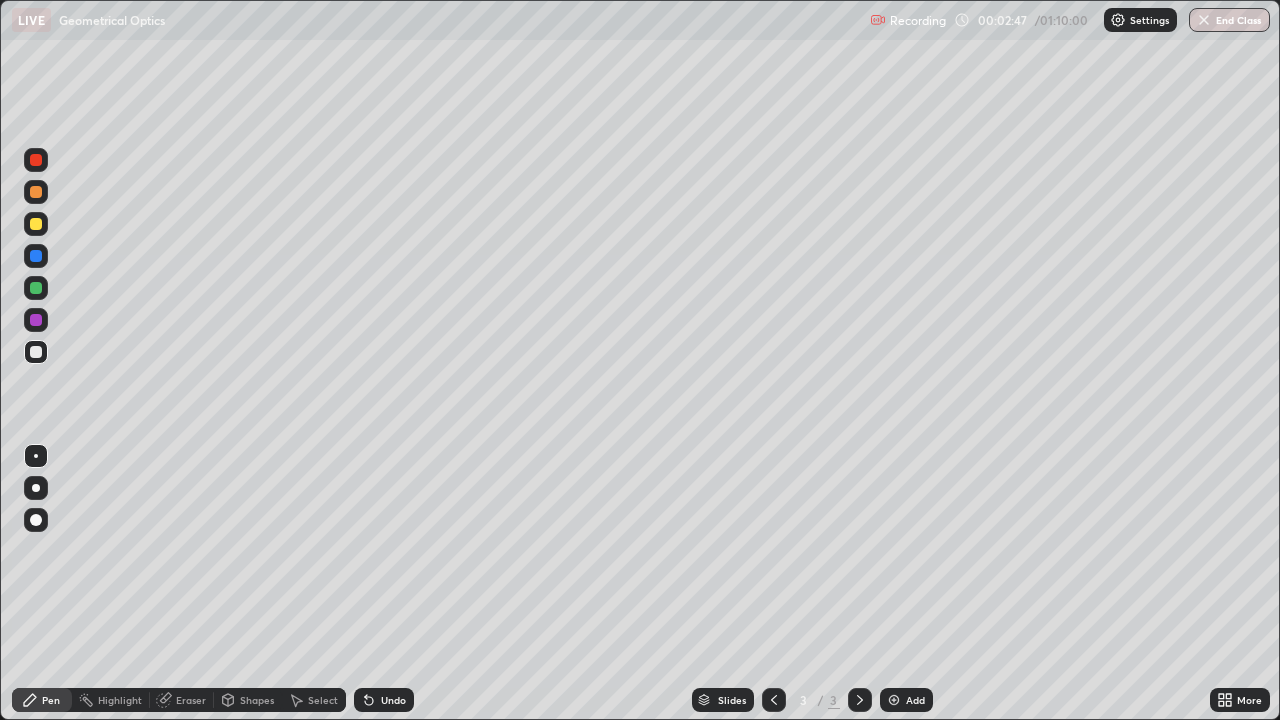 click at bounding box center [36, 192] 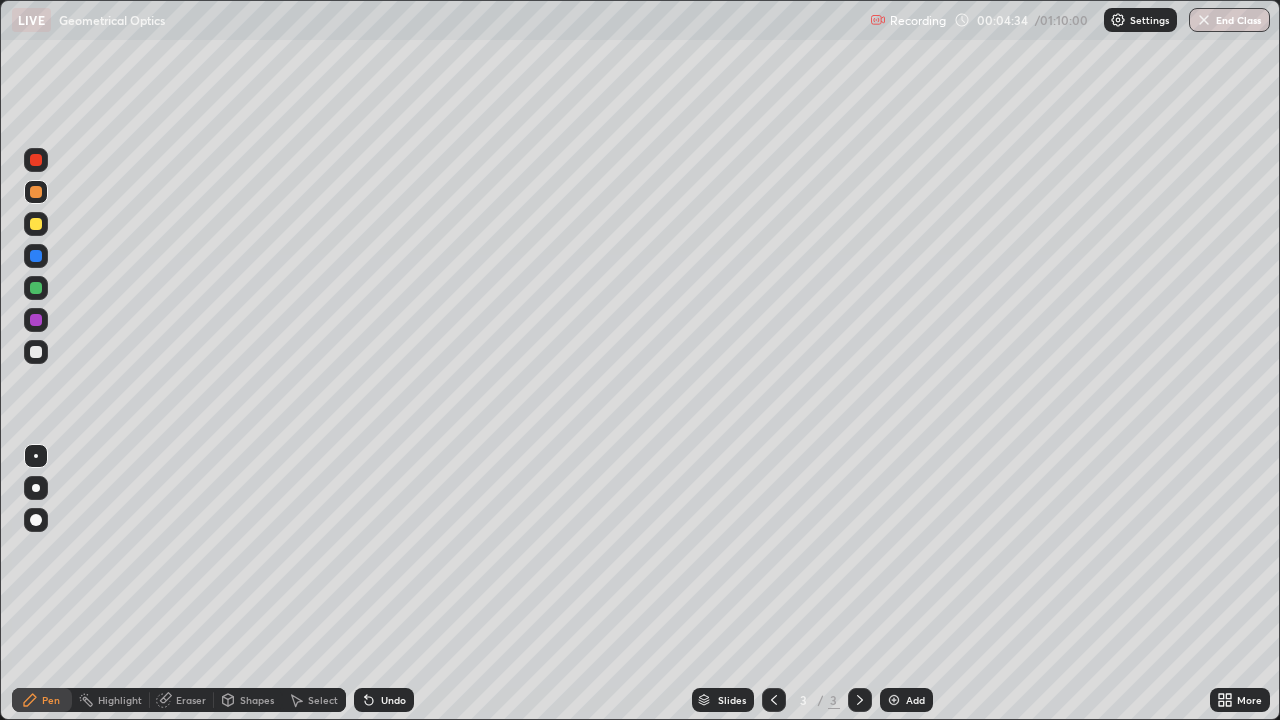 click on "Add" at bounding box center (915, 700) 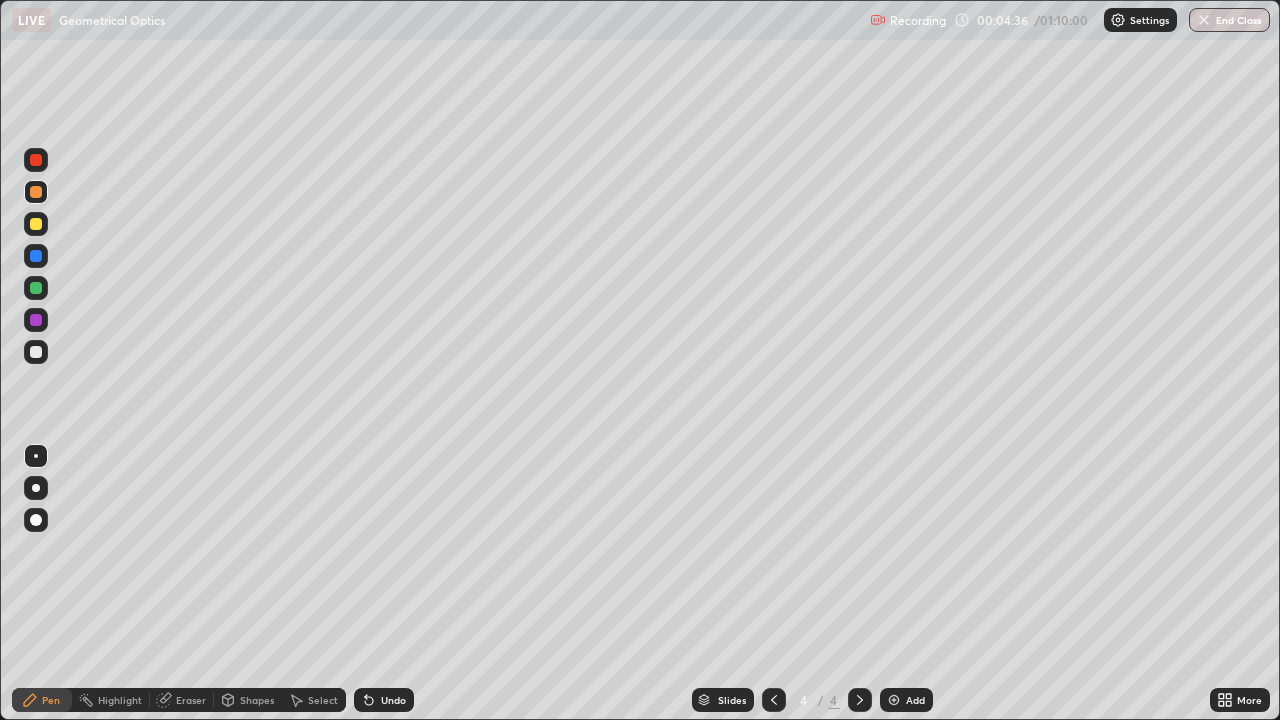 click on "Shapes" at bounding box center (257, 700) 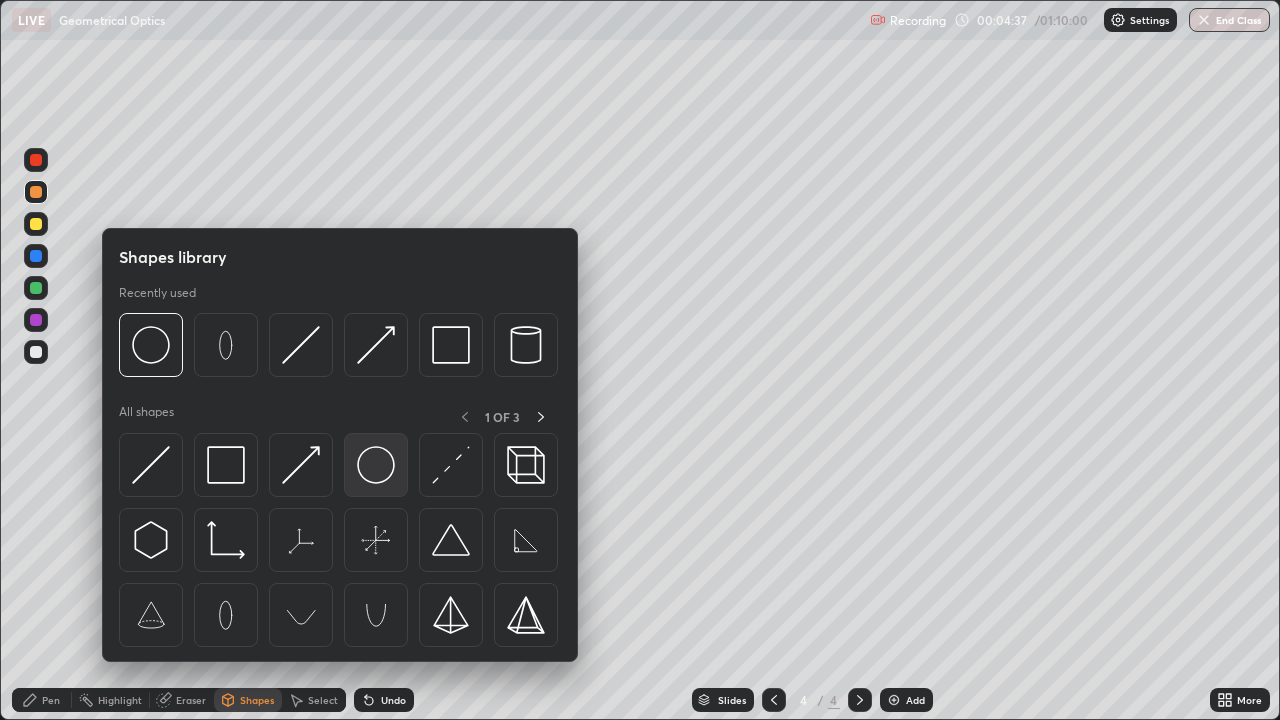 click at bounding box center (376, 465) 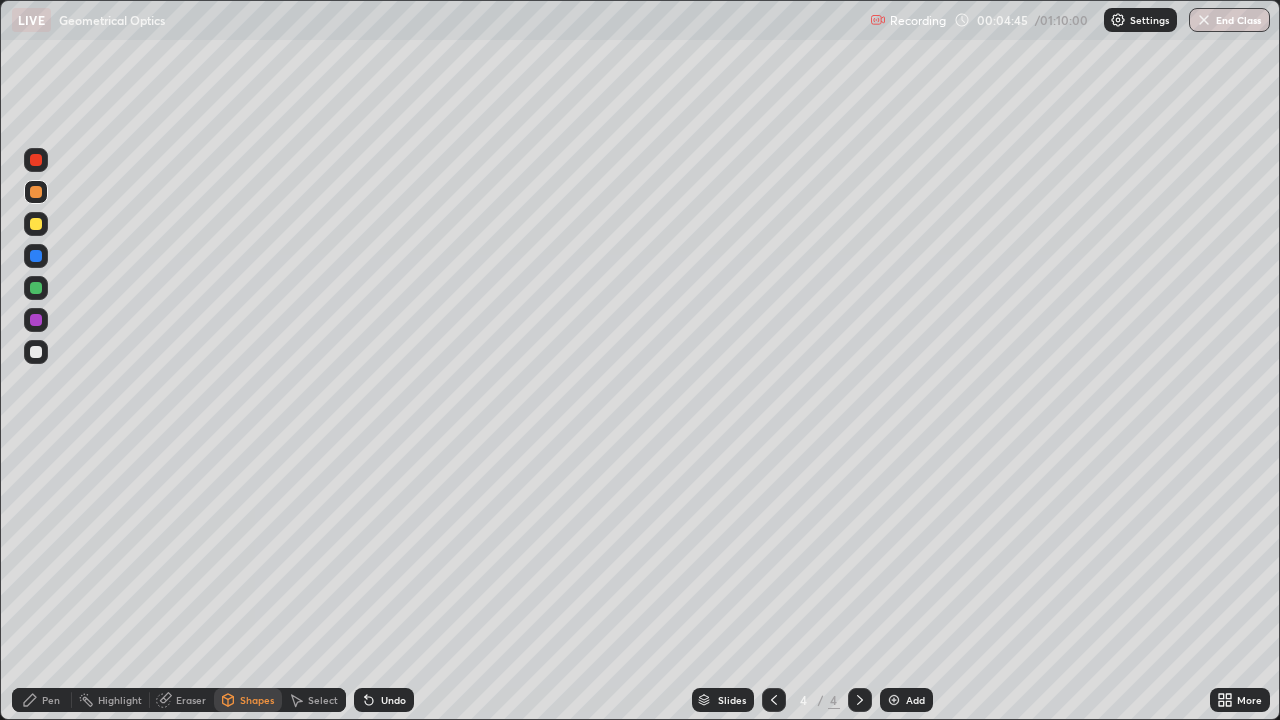 click on "Pen" at bounding box center [51, 700] 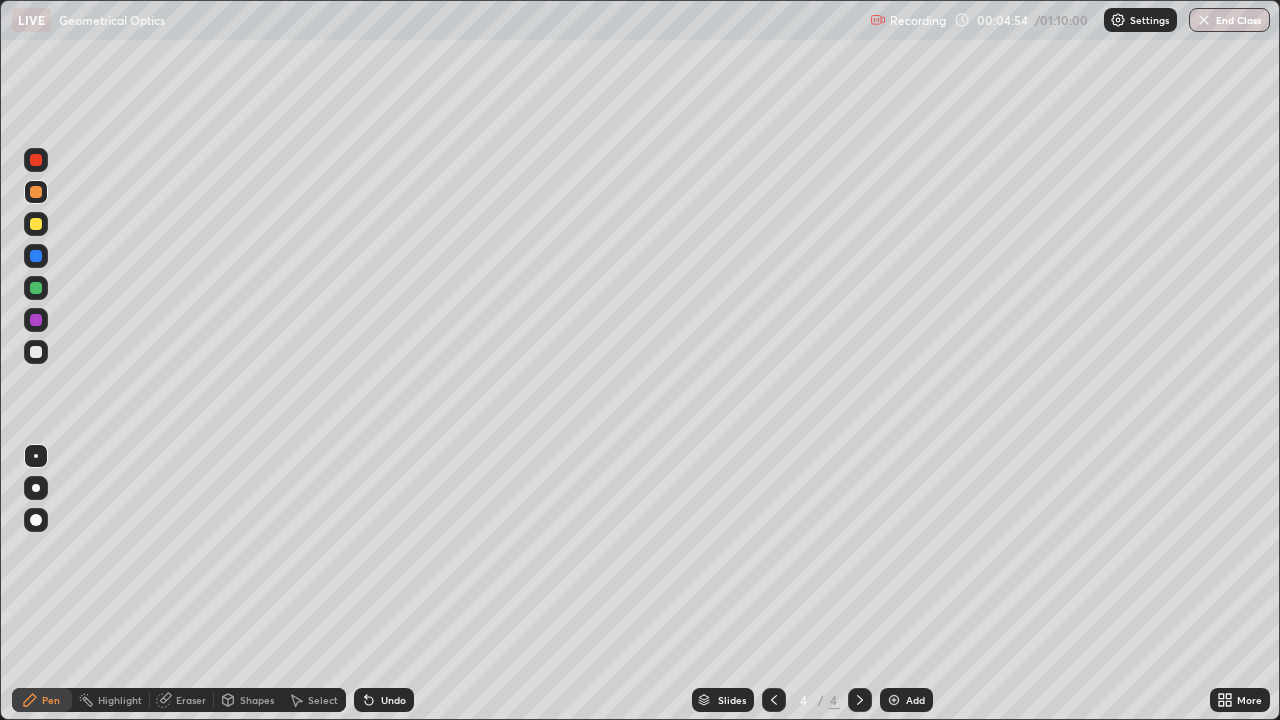 click at bounding box center [36, 352] 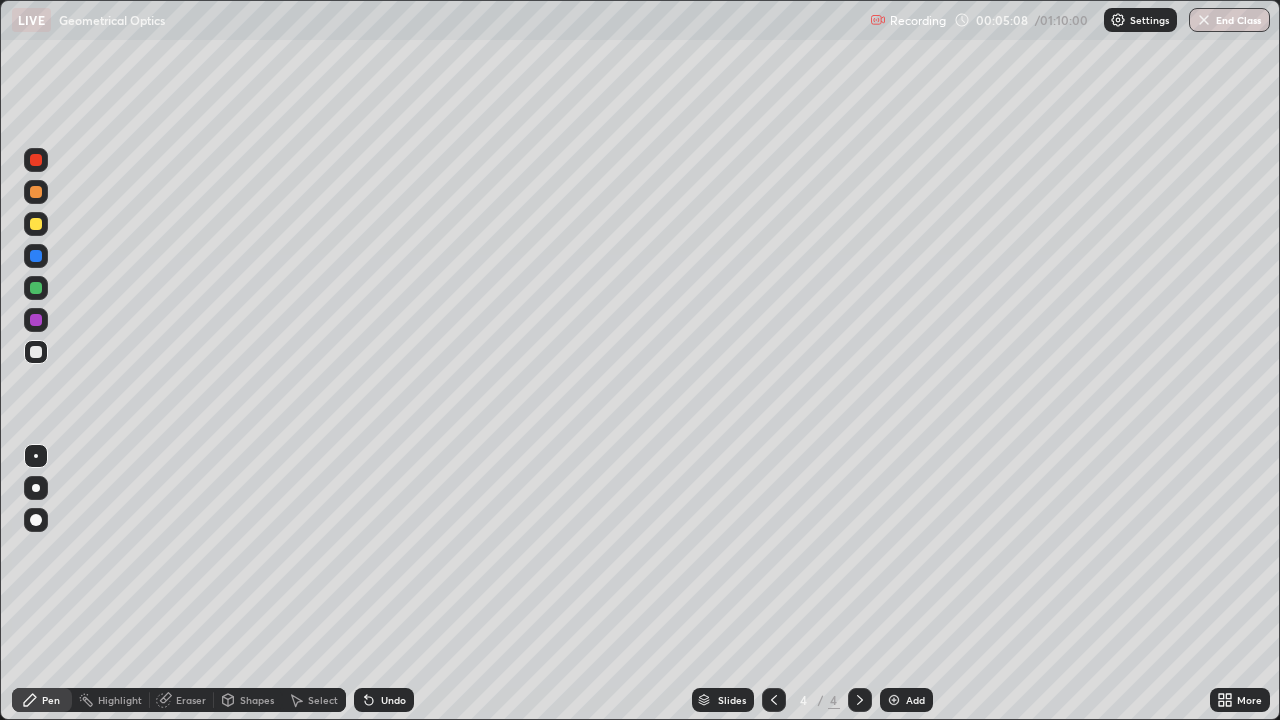 click on "Eraser" at bounding box center (191, 700) 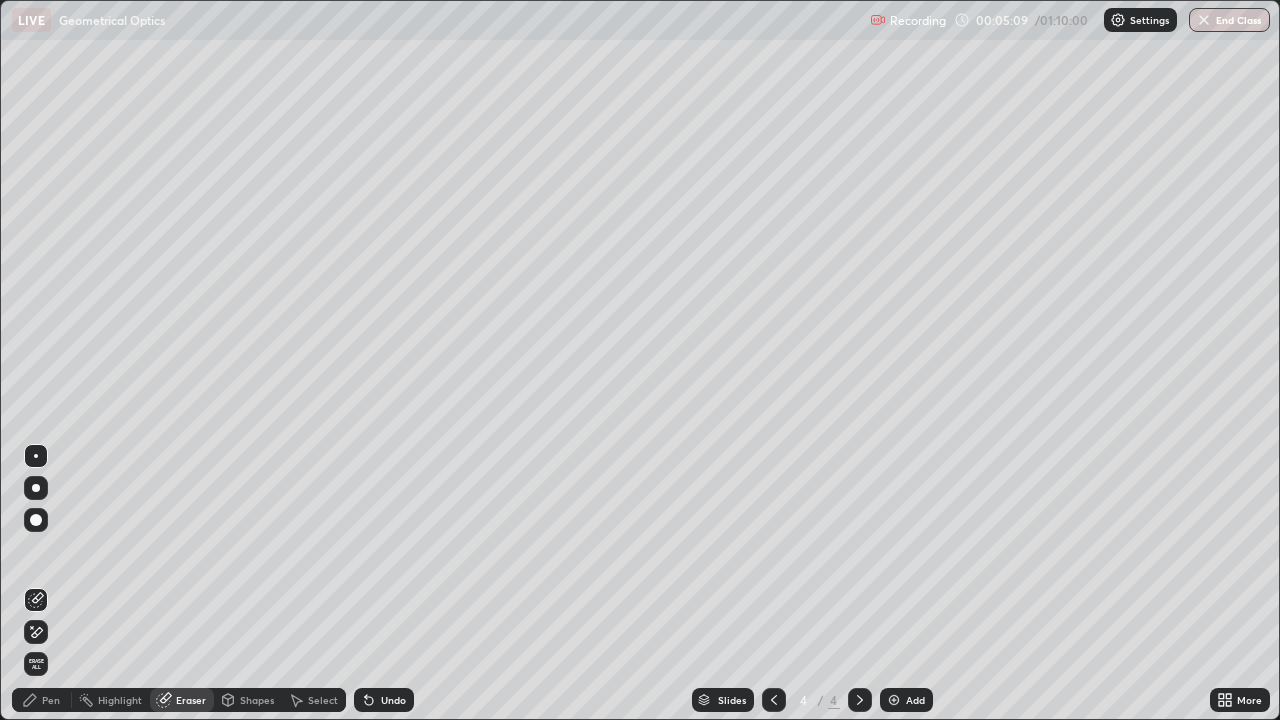 click 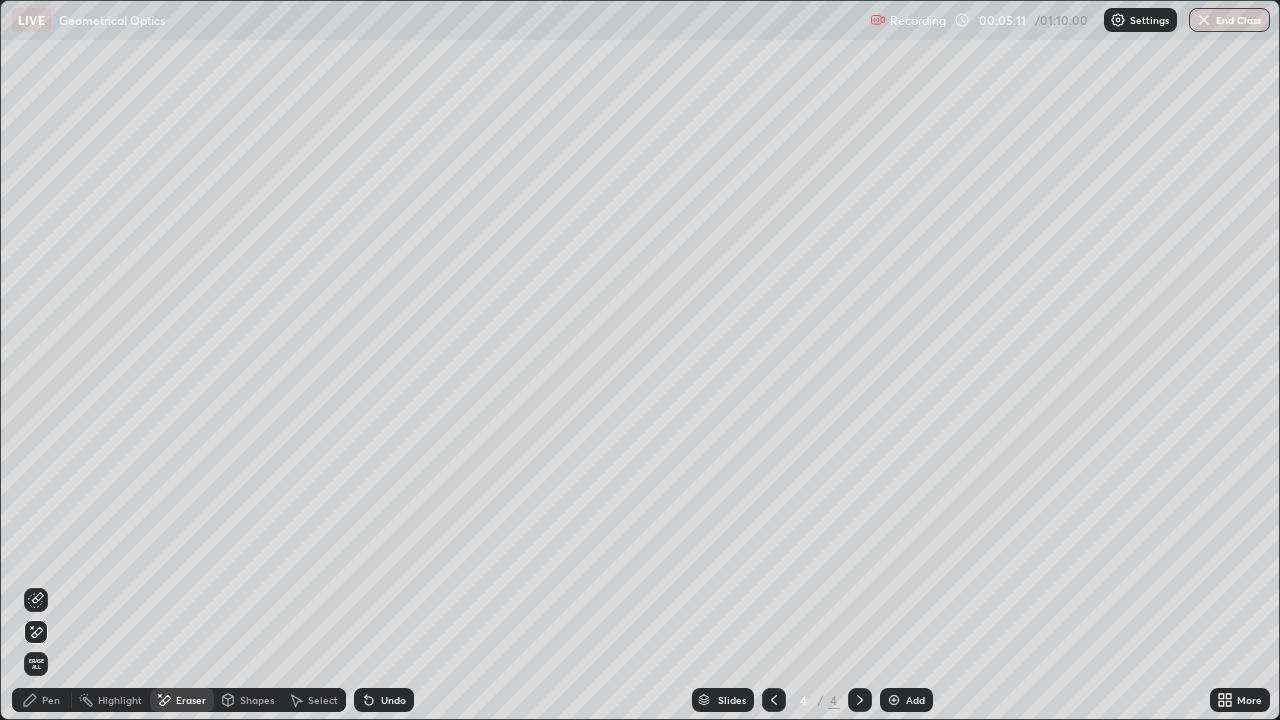 click on "Pen" at bounding box center [51, 700] 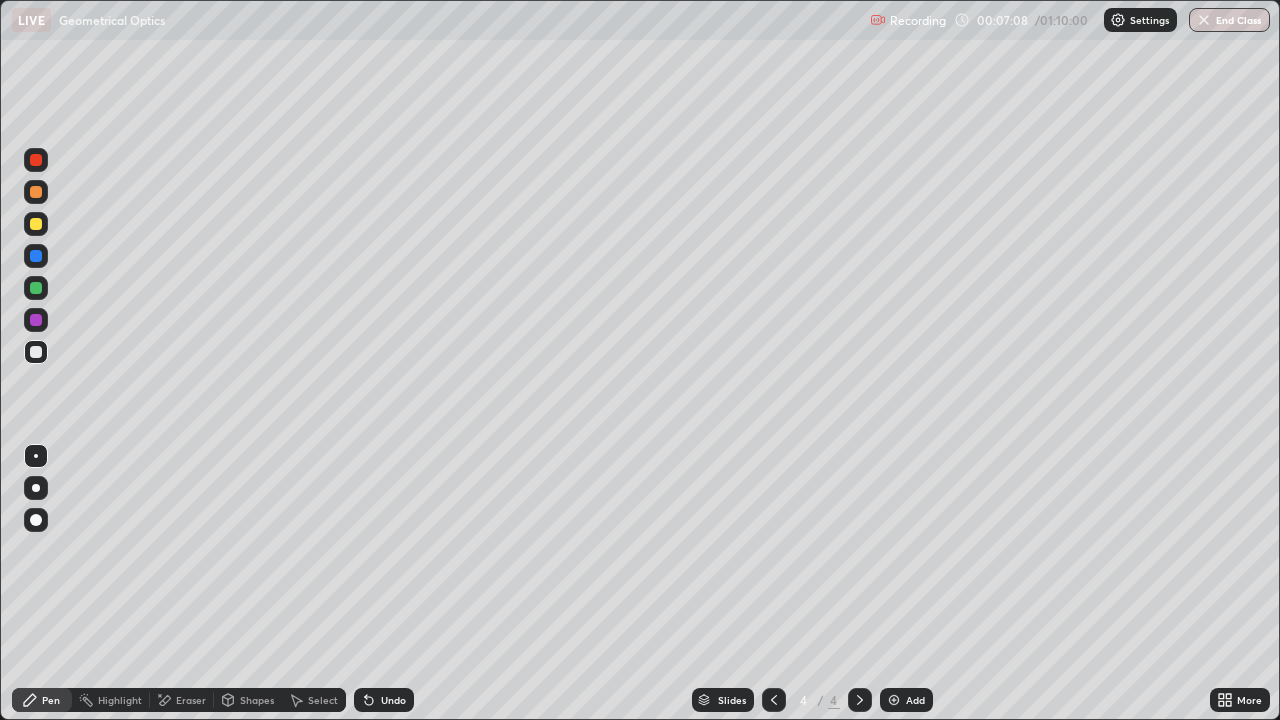click at bounding box center [36, 288] 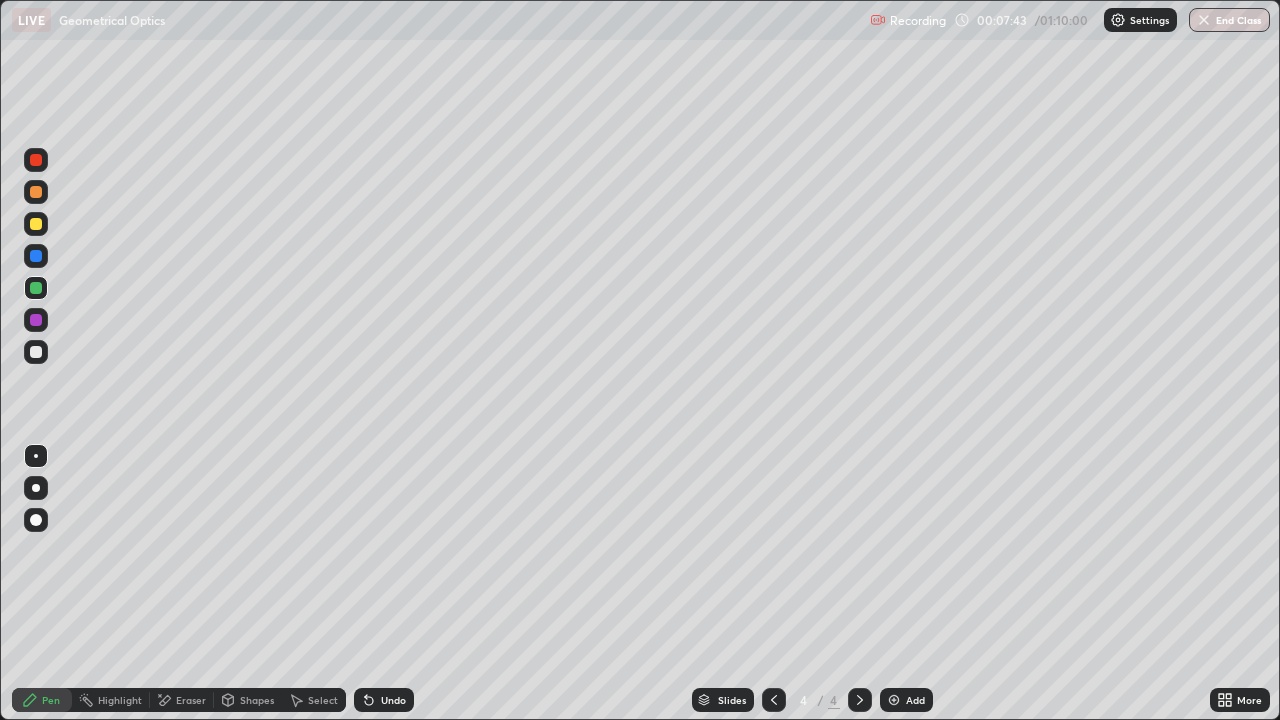 click at bounding box center [36, 224] 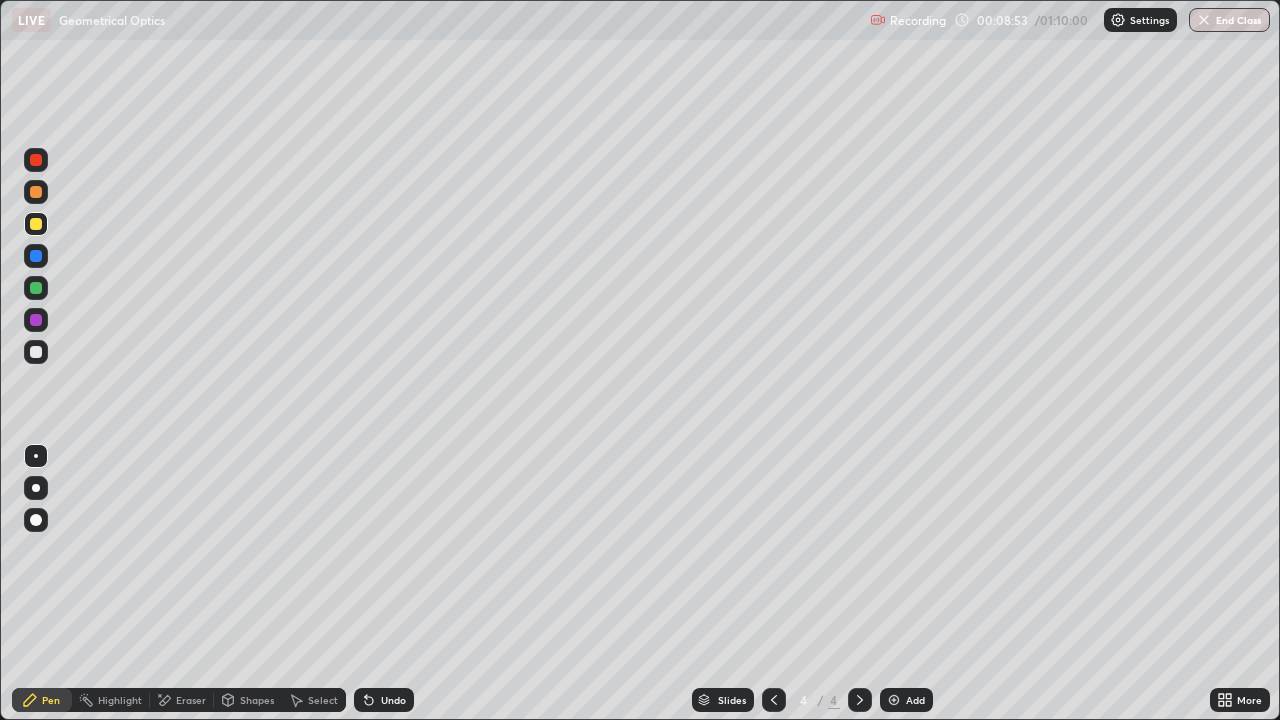 click at bounding box center [36, 160] 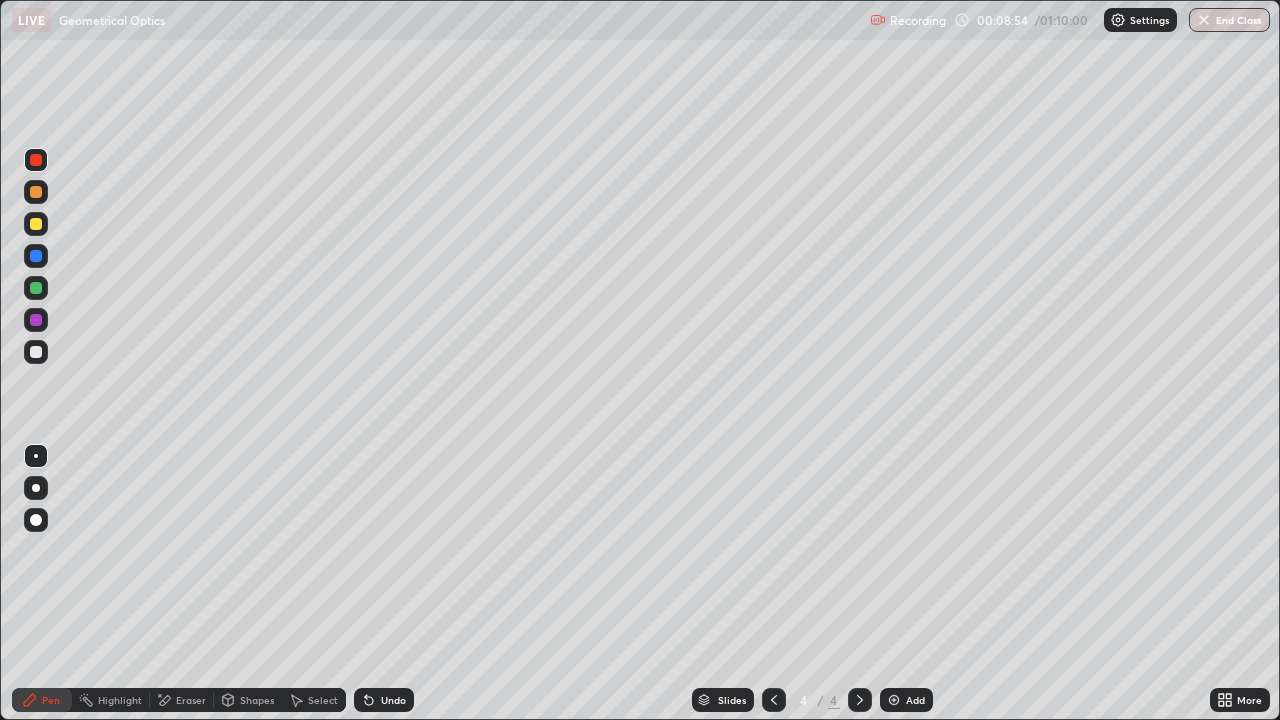 click at bounding box center [36, 488] 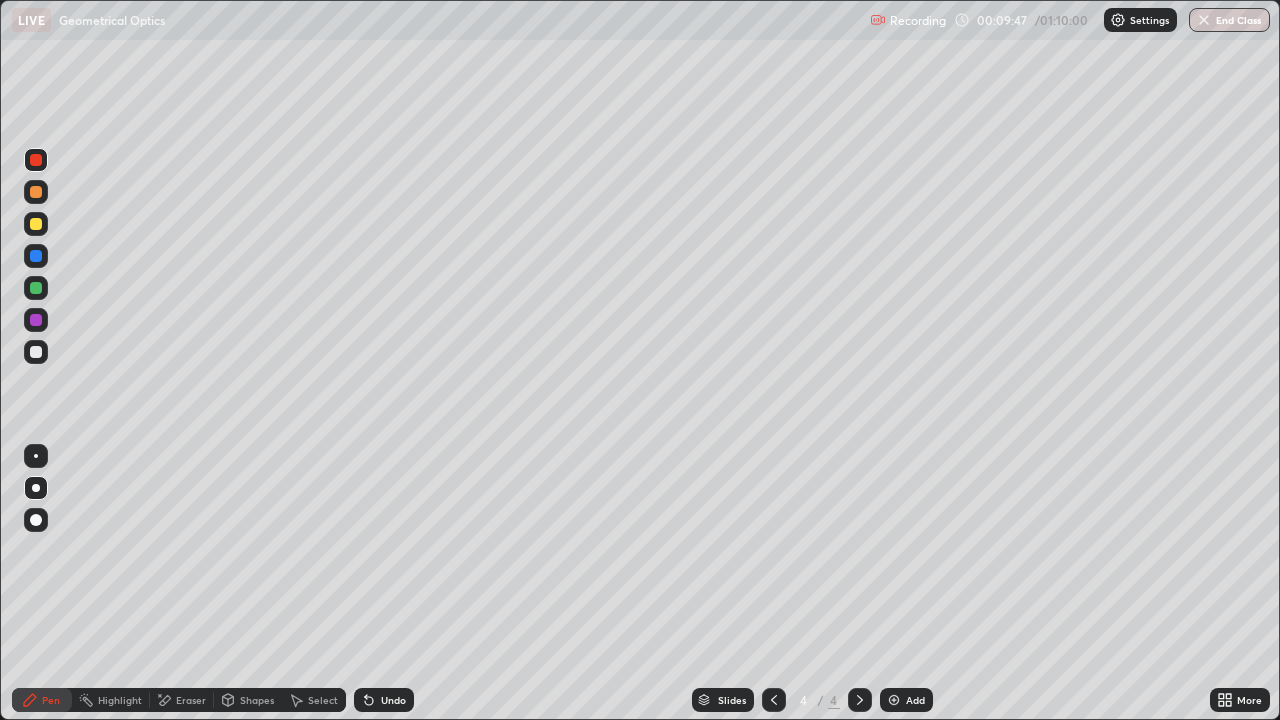 click at bounding box center [36, 352] 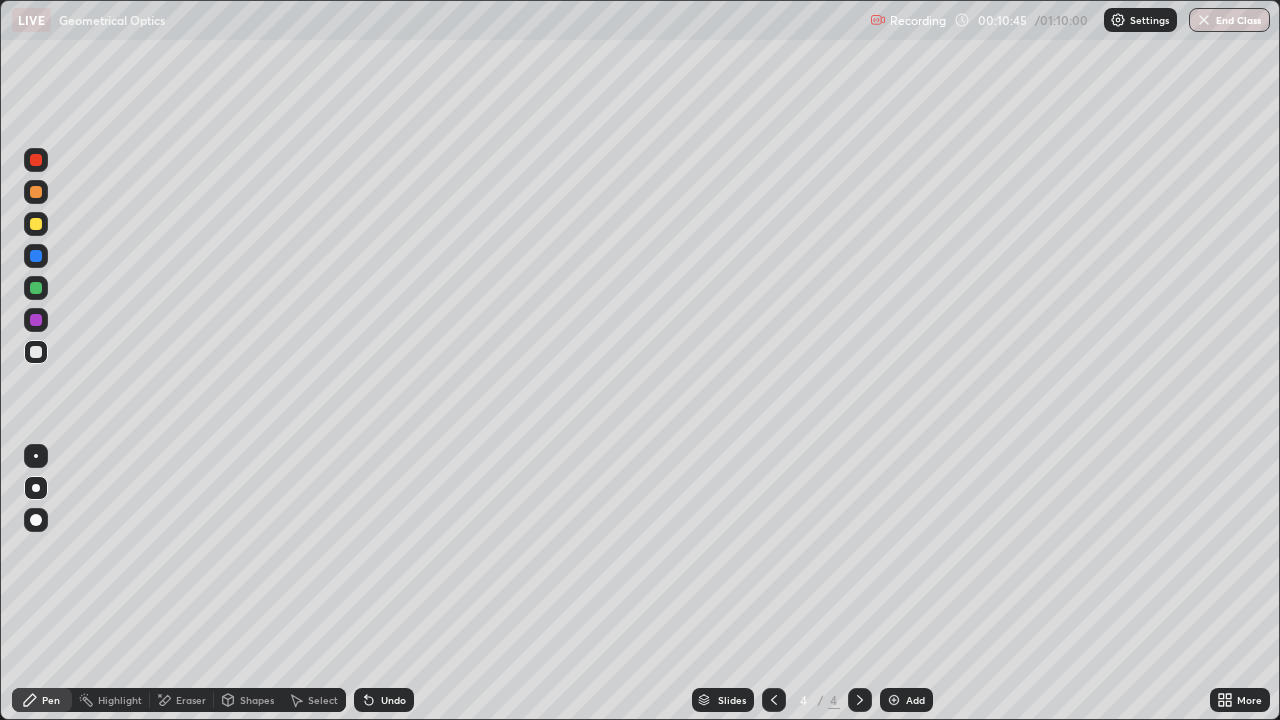 click on "Eraser" at bounding box center (191, 700) 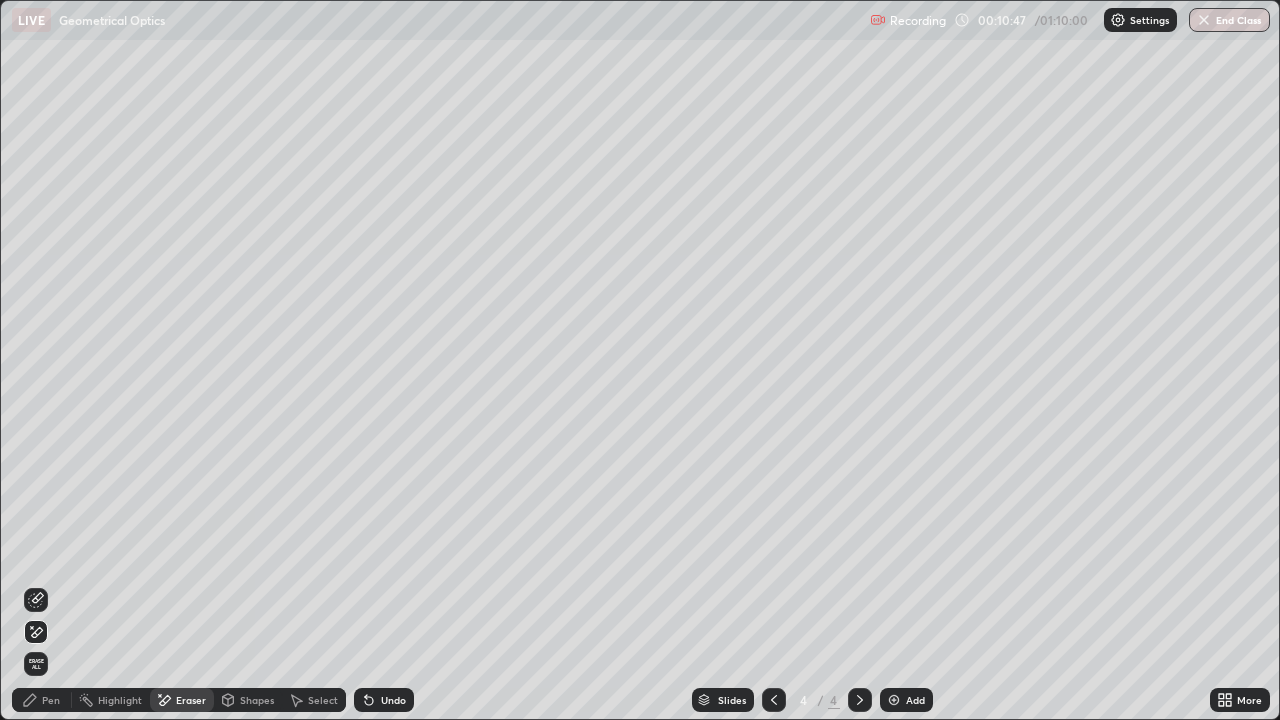 click on "Pen" at bounding box center [51, 700] 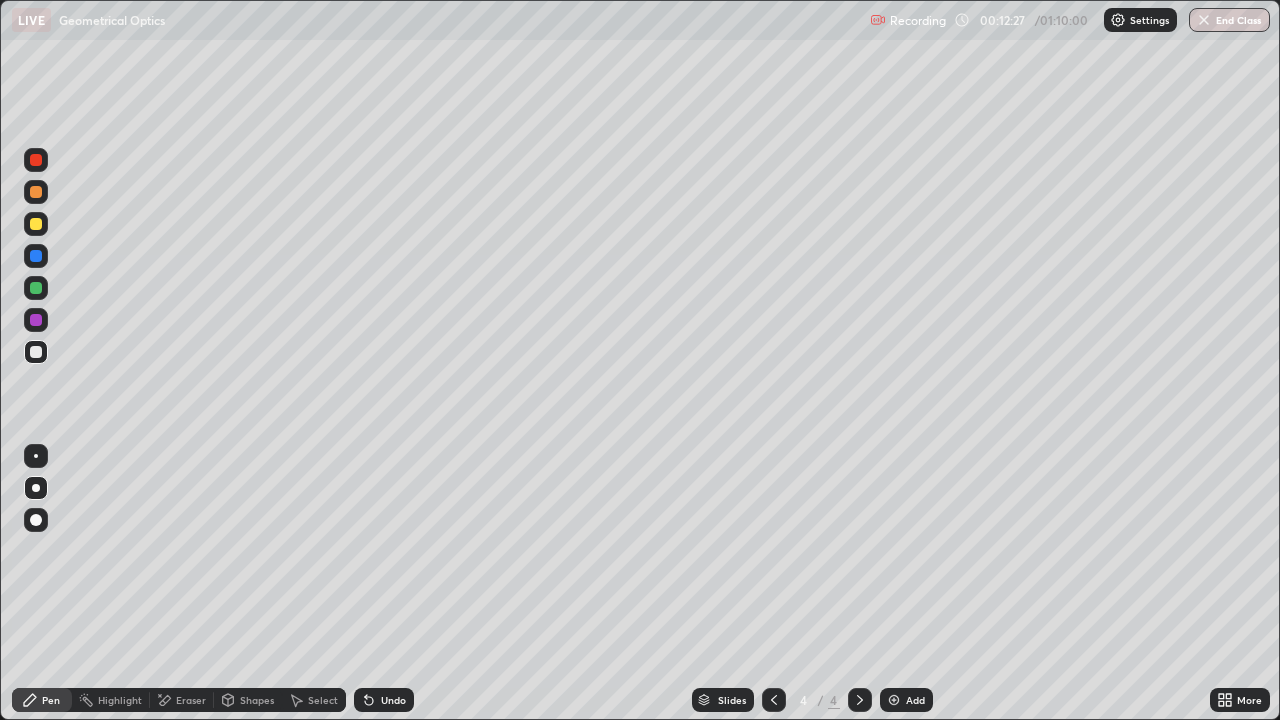 click at bounding box center (36, 224) 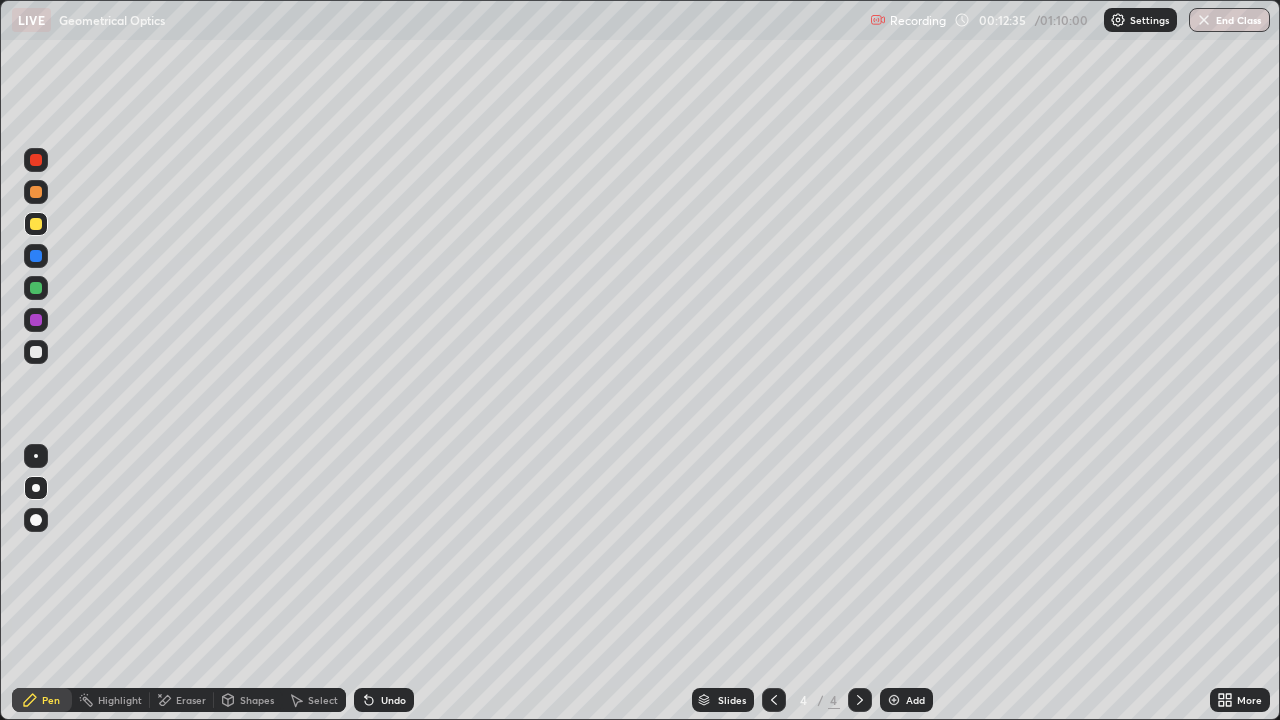 click at bounding box center [36, 256] 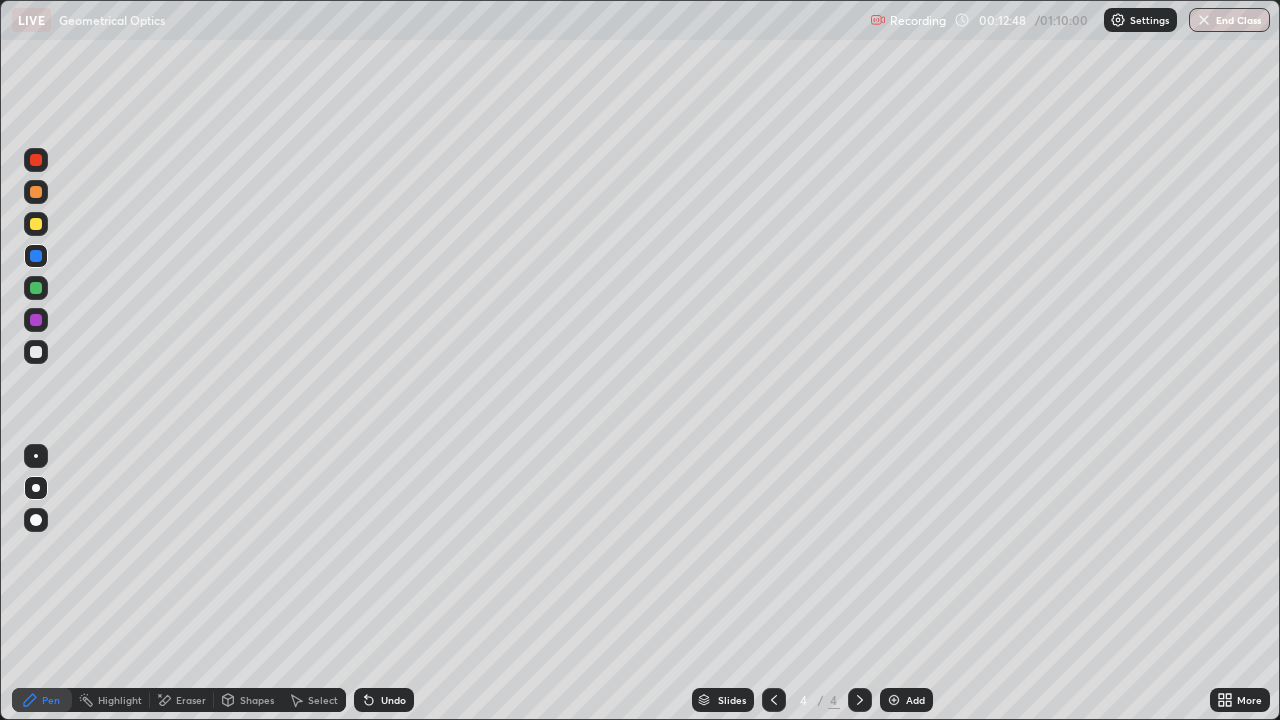 click at bounding box center (894, 700) 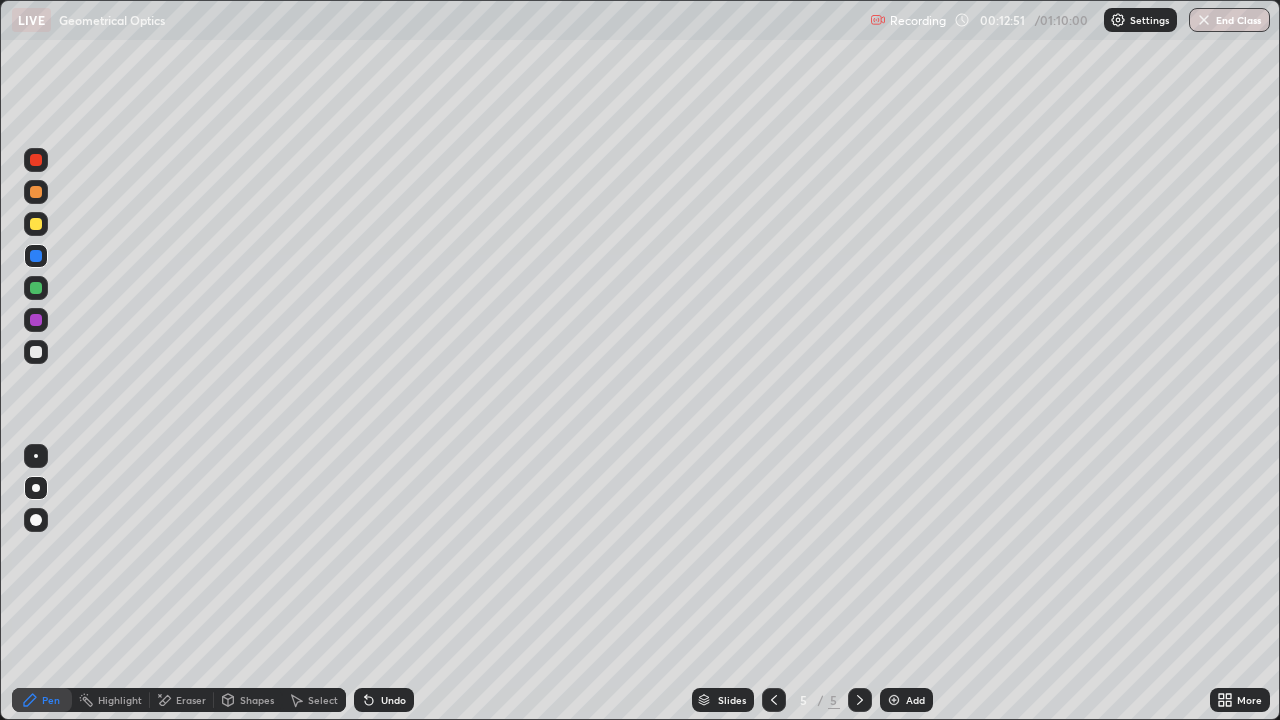click at bounding box center [36, 288] 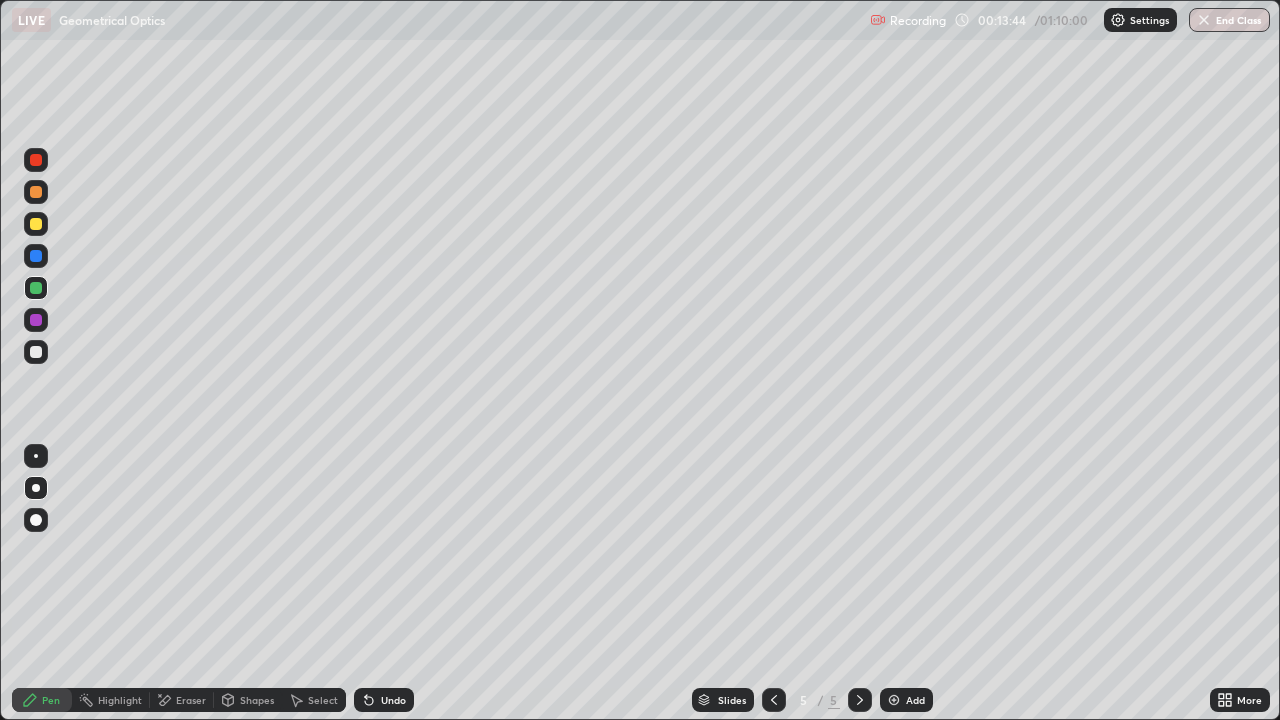 click at bounding box center (36, 352) 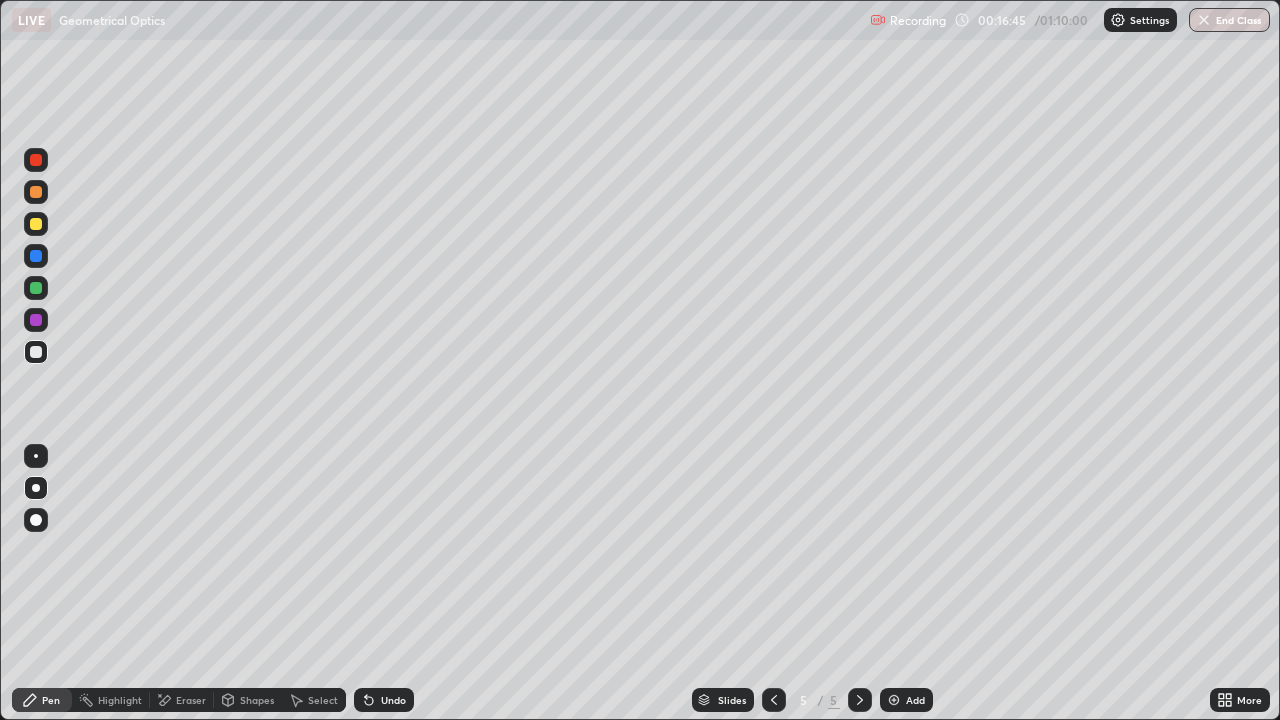 click at bounding box center (36, 224) 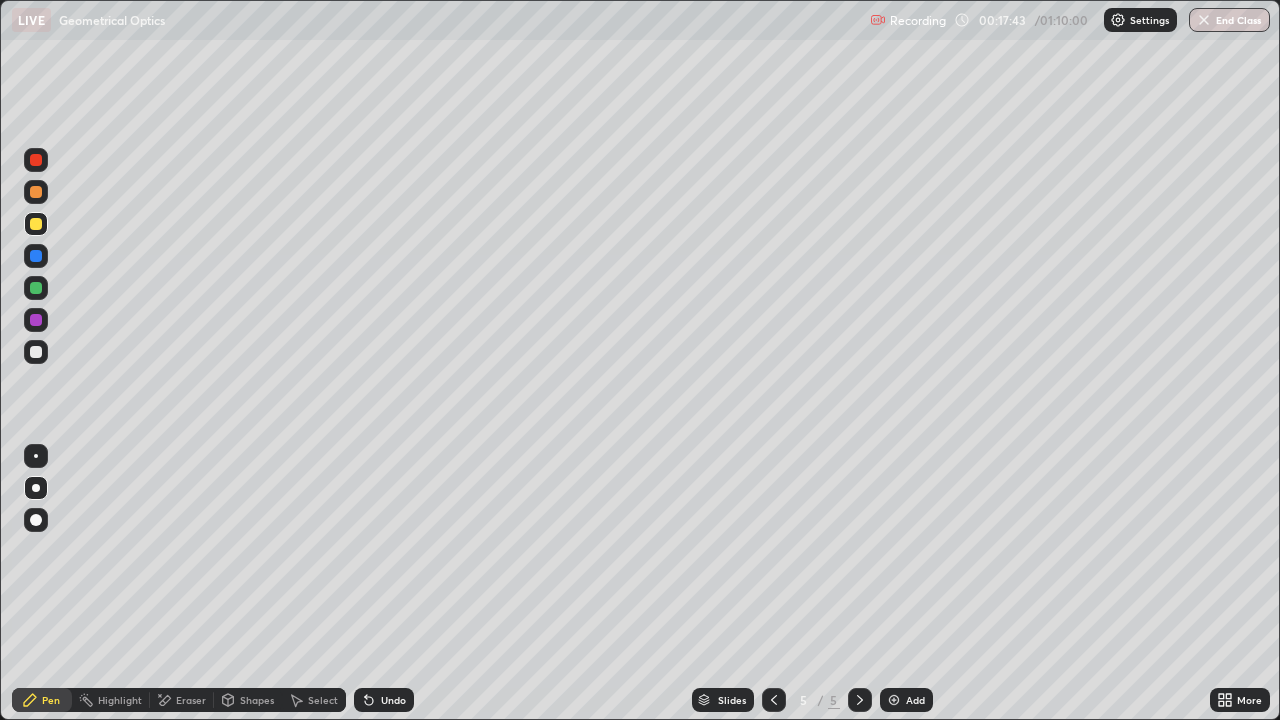 click on "Eraser" at bounding box center (191, 700) 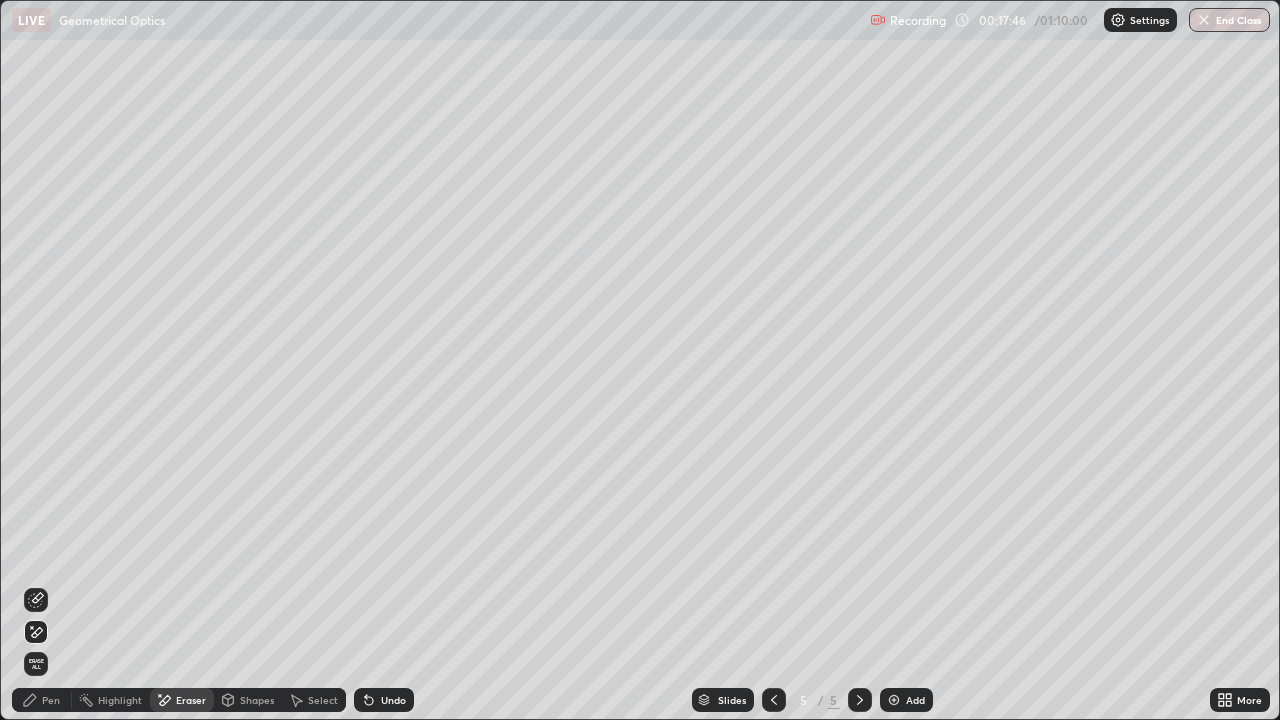 click on "Pen" at bounding box center (51, 700) 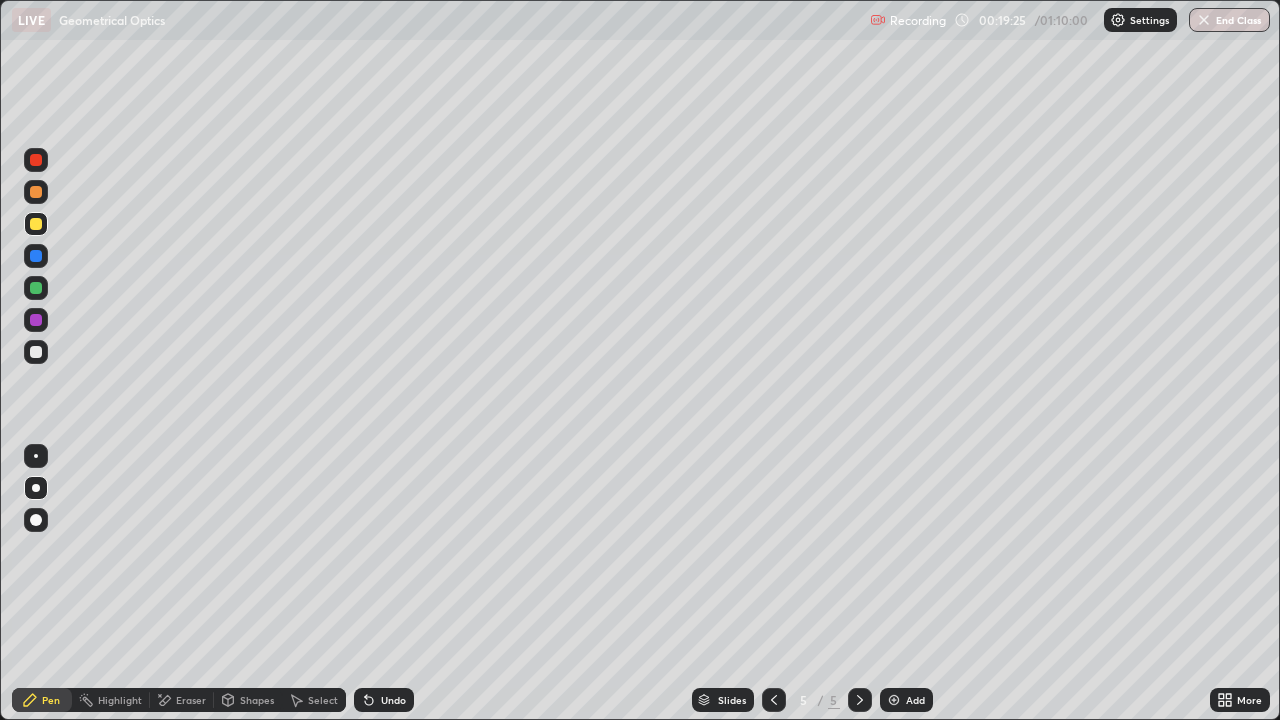 click at bounding box center (36, 288) 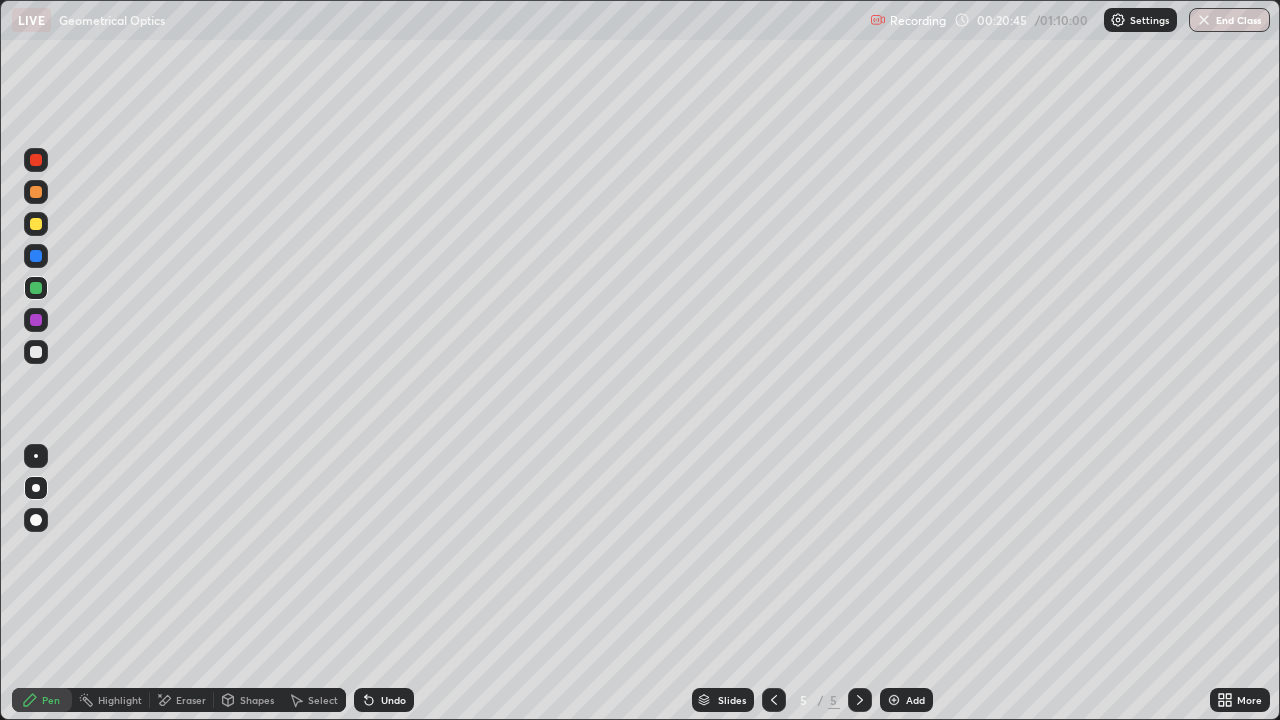 click on "Undo" at bounding box center [393, 700] 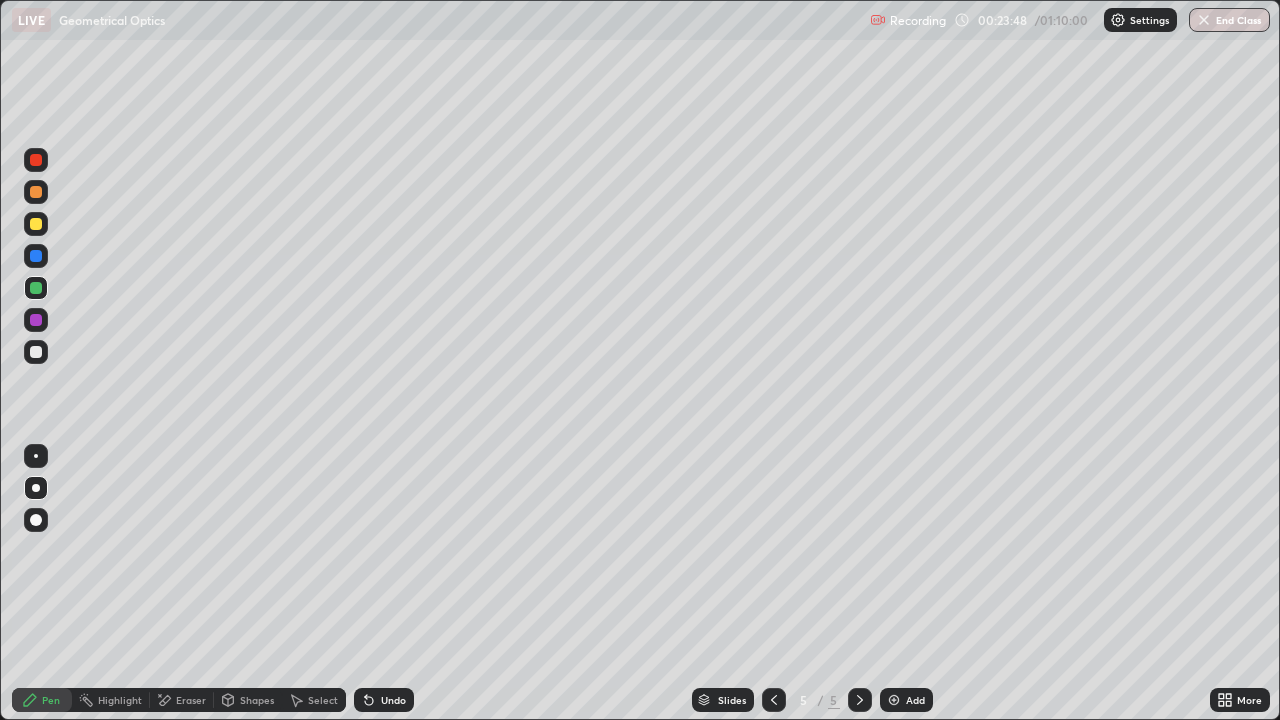 click on "Add" at bounding box center [915, 700] 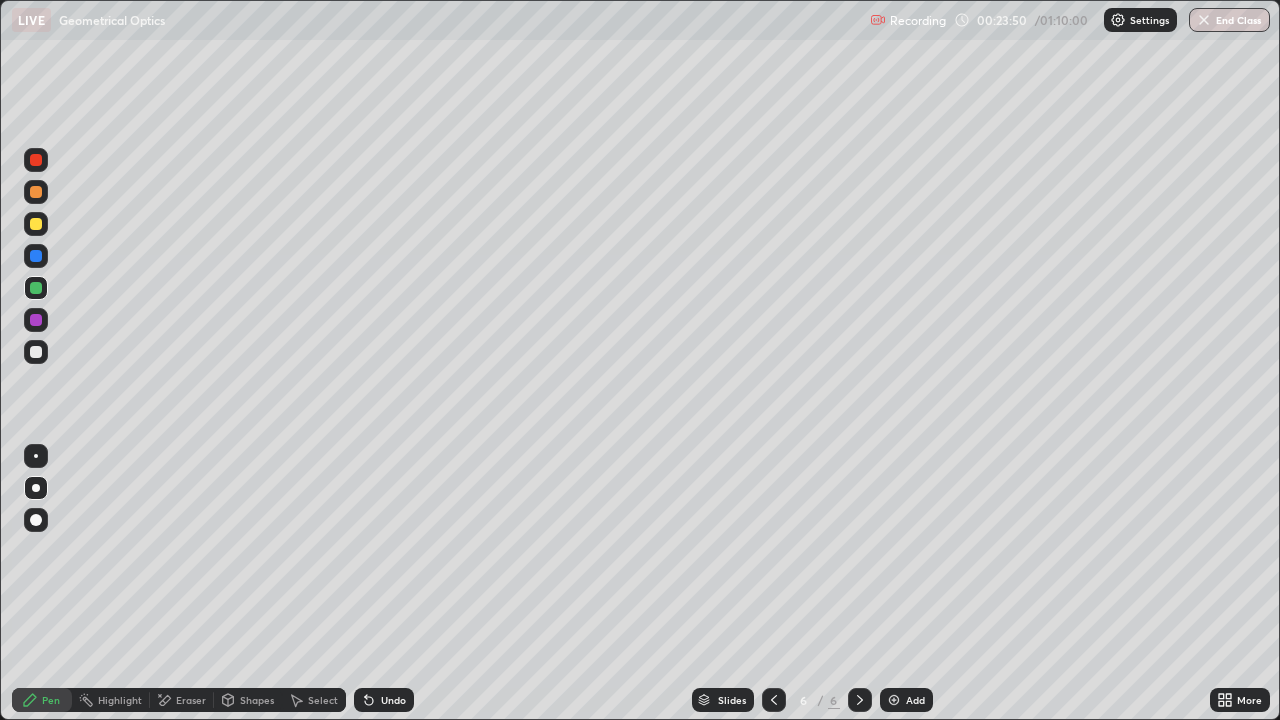 click at bounding box center (36, 352) 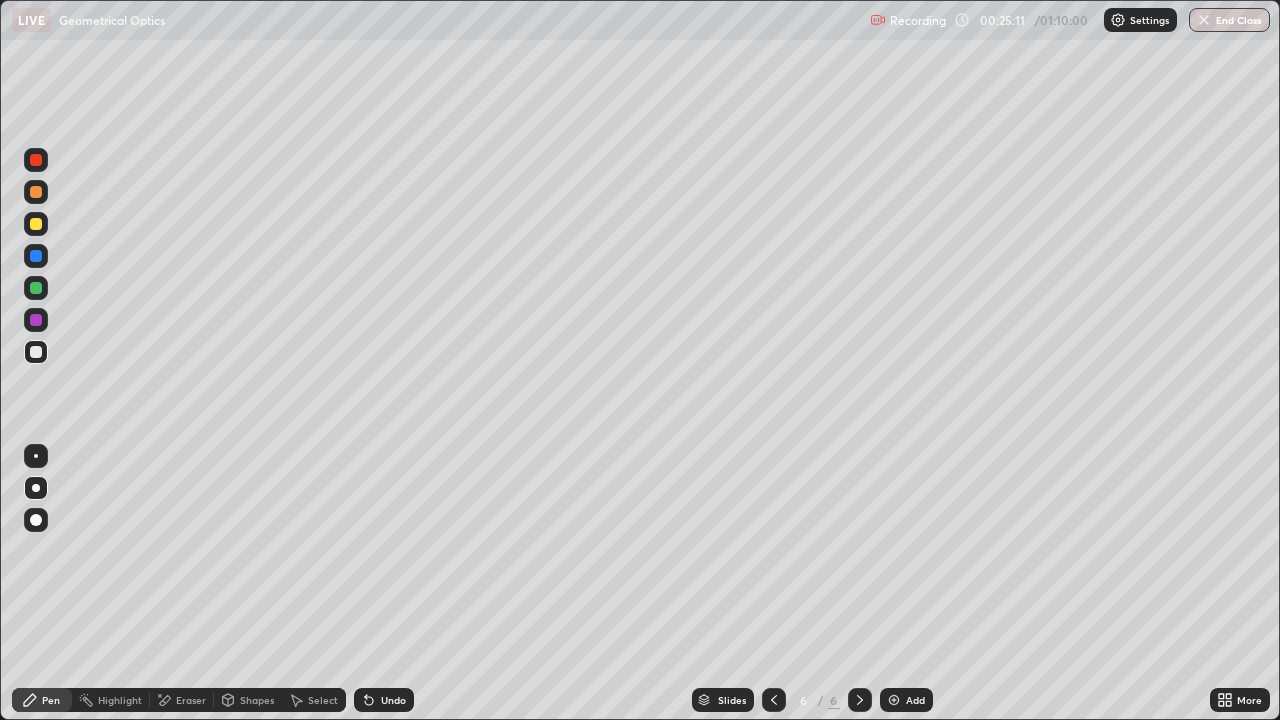 click on "Undo" at bounding box center [393, 700] 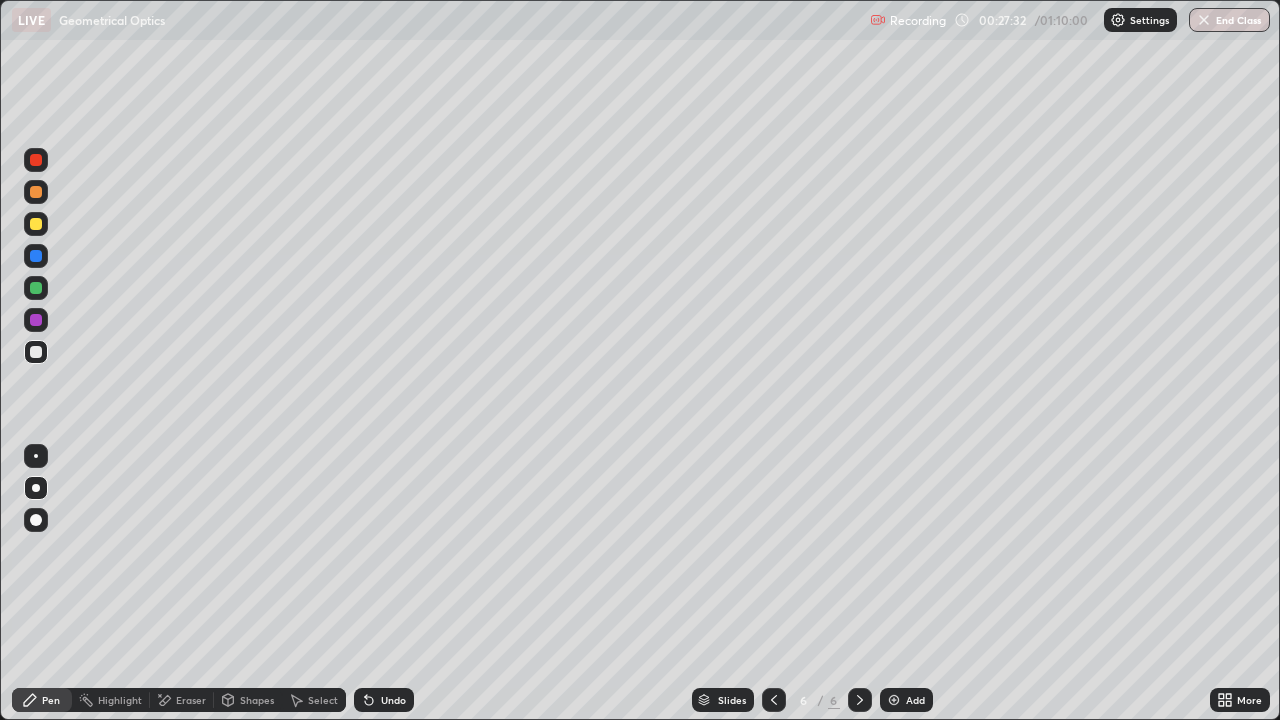 click at bounding box center [36, 288] 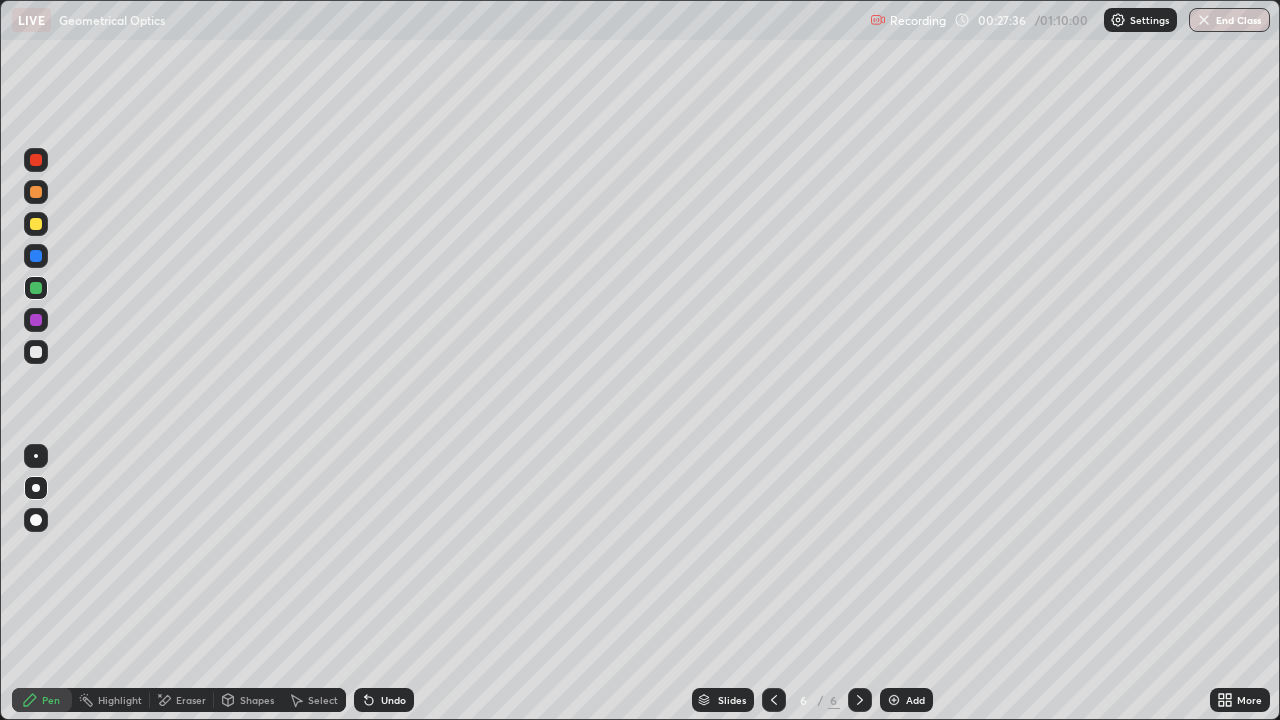 click on "Add" at bounding box center (906, 700) 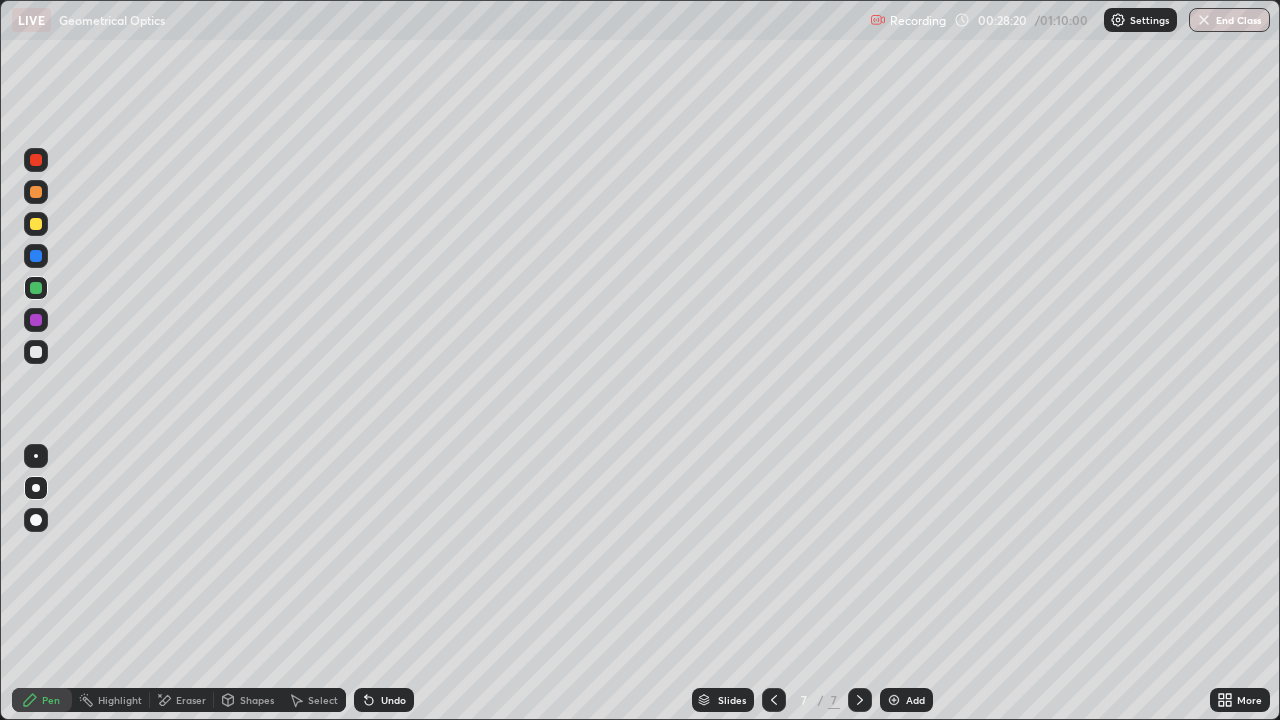 click at bounding box center (36, 288) 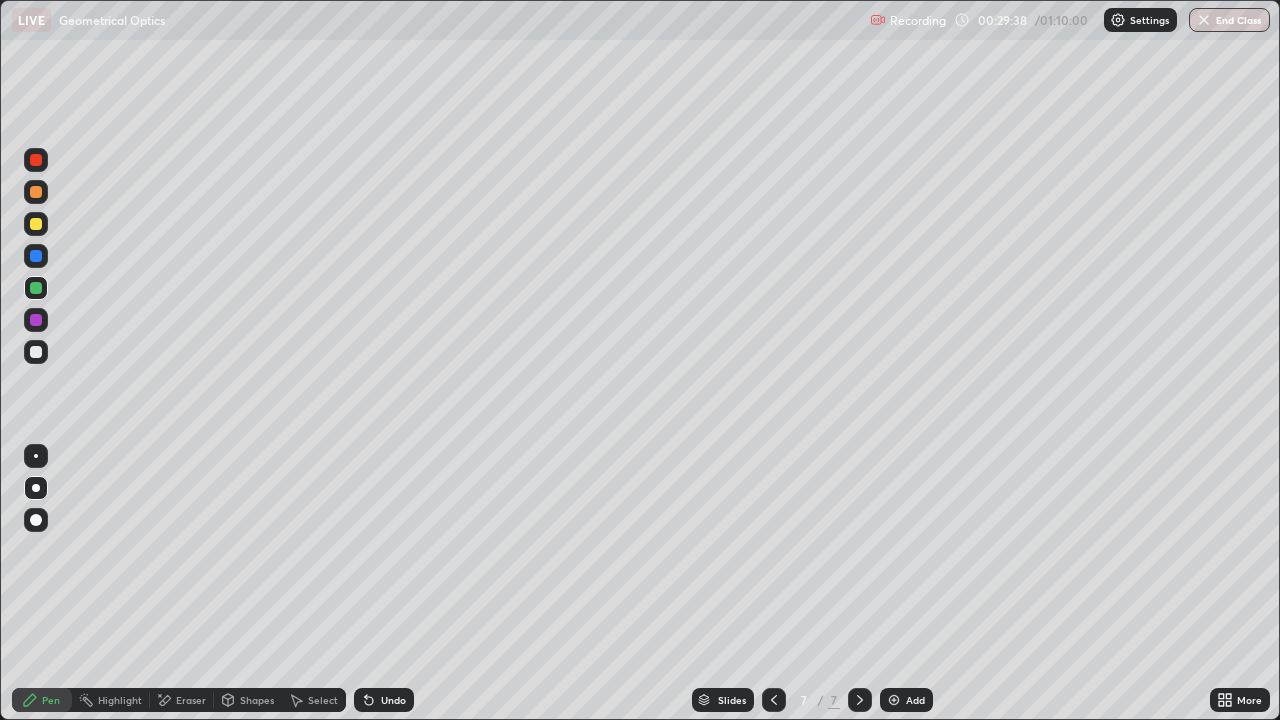 click at bounding box center (36, 352) 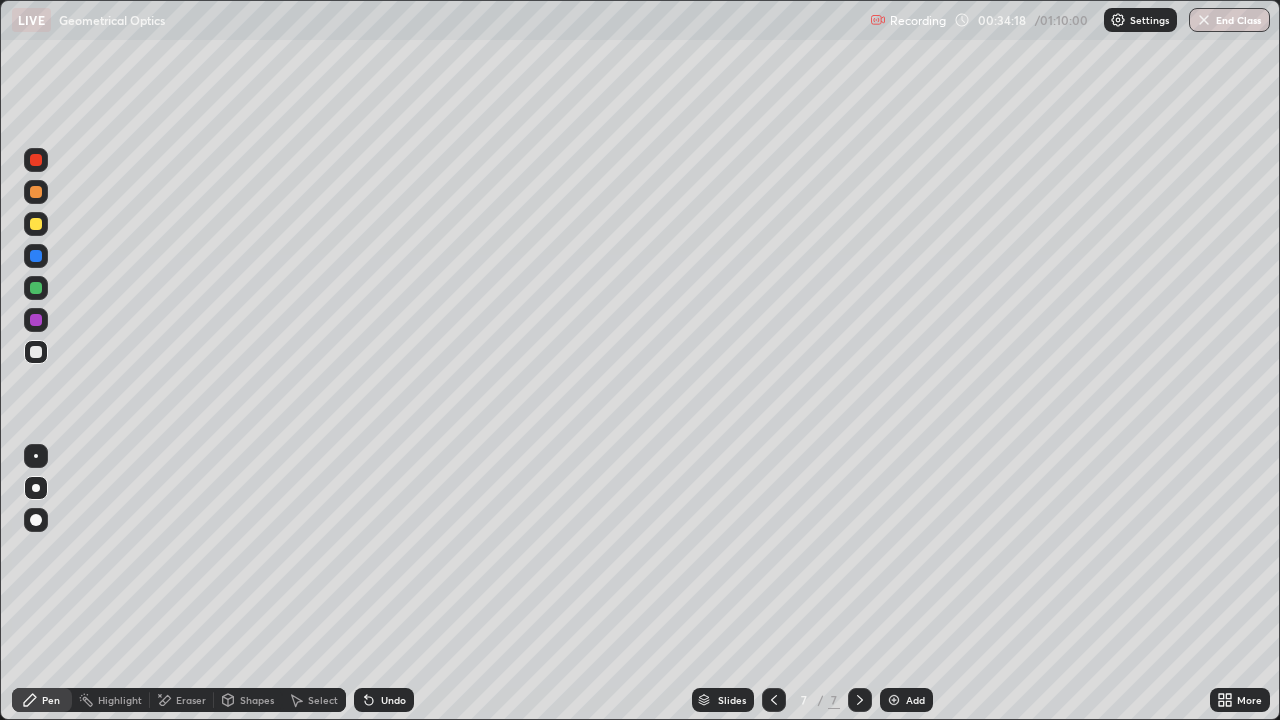 click at bounding box center (894, 700) 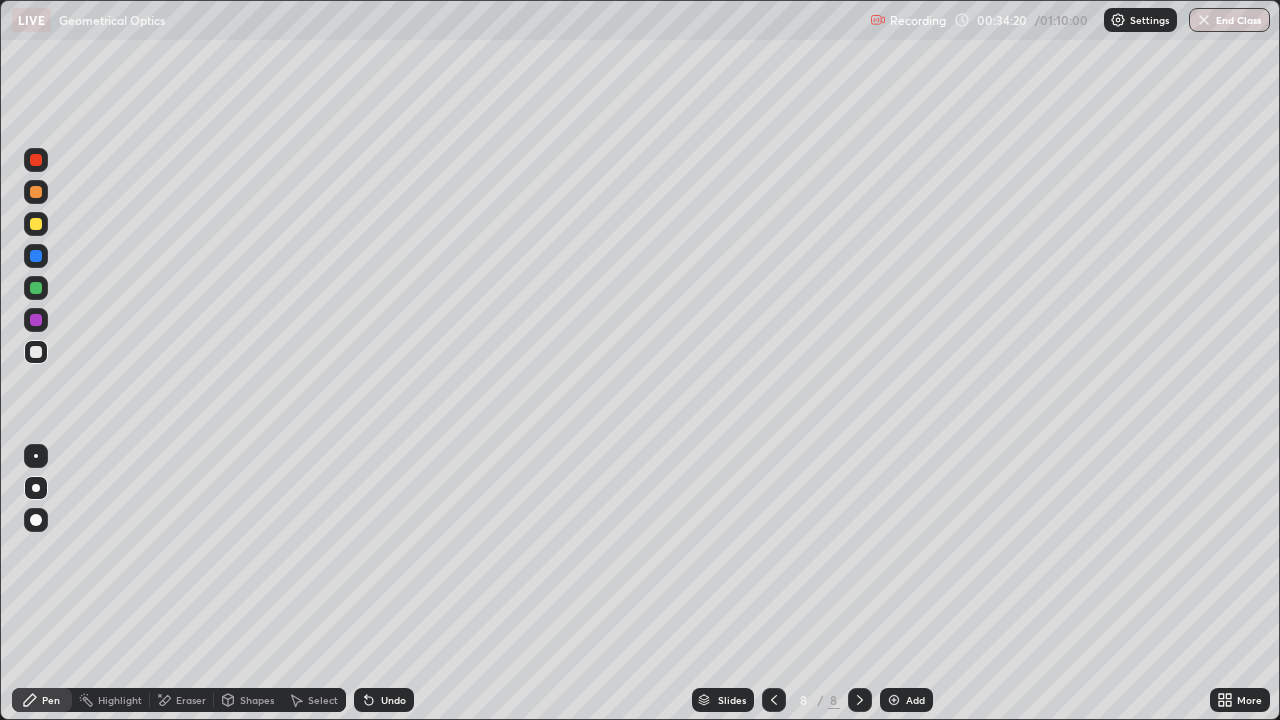 click at bounding box center [36, 224] 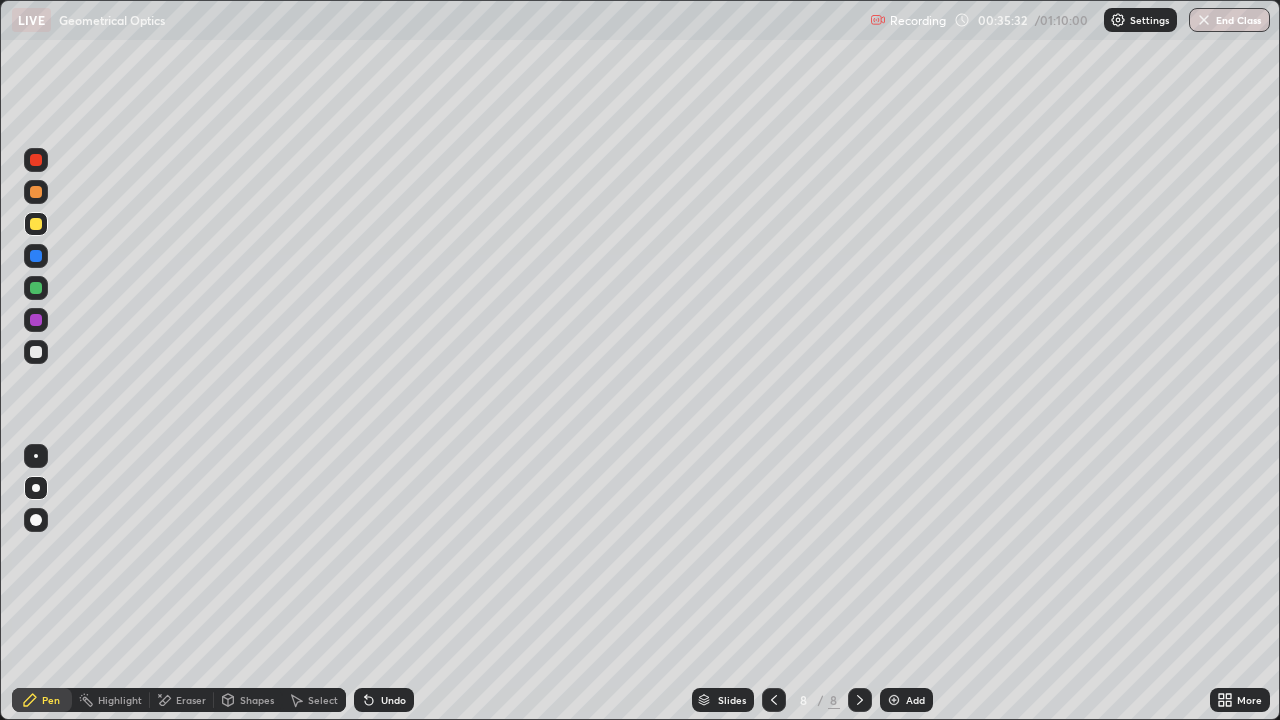 click on "Eraser" at bounding box center (191, 700) 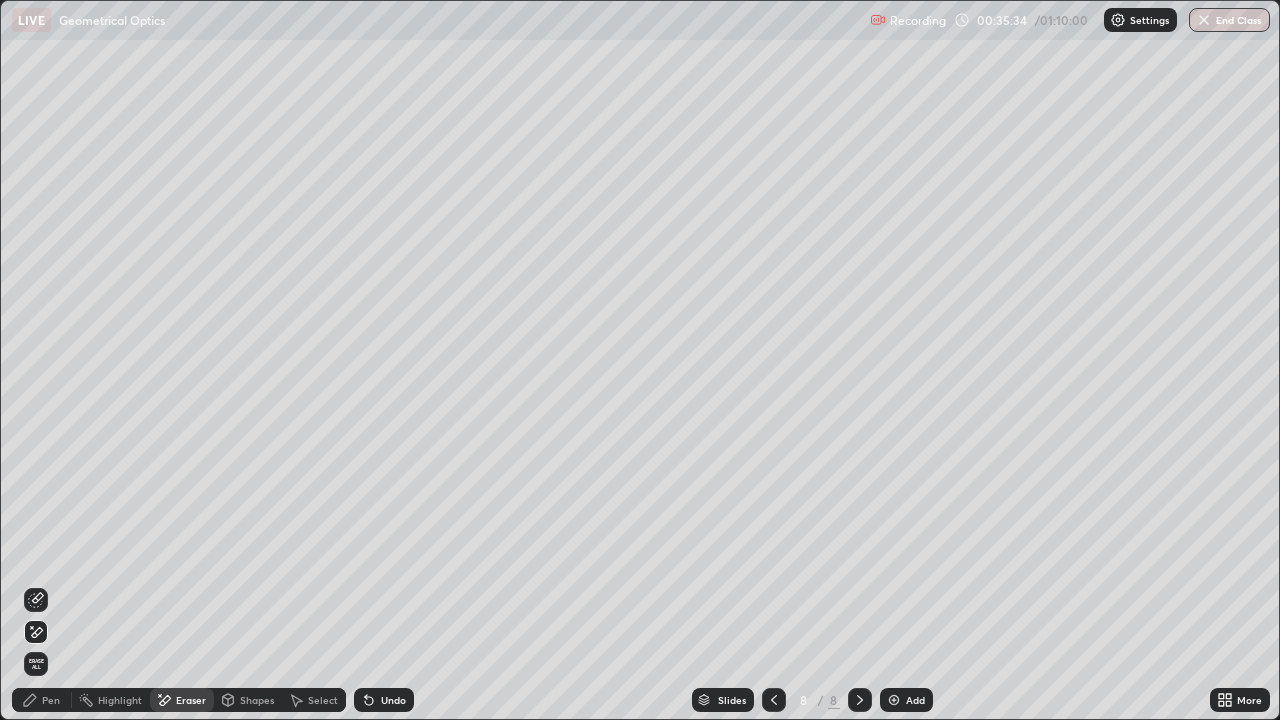 click on "Pen" at bounding box center (51, 700) 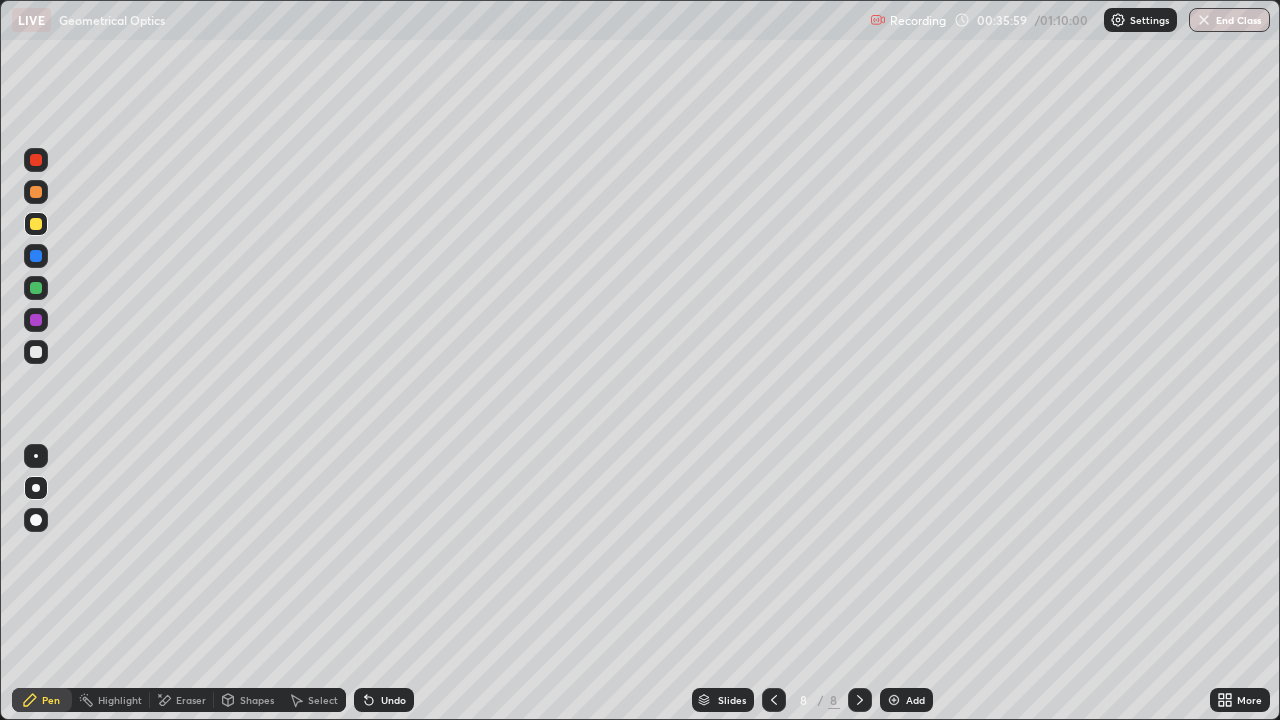 click 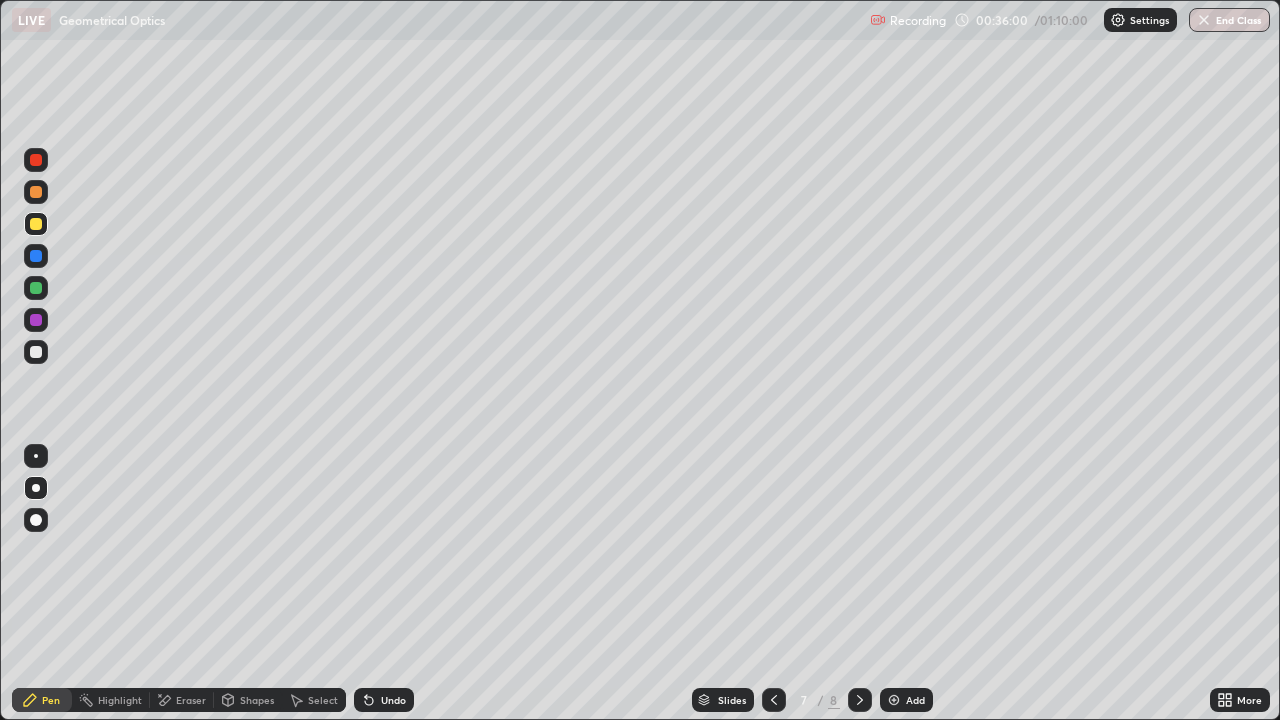 click at bounding box center [774, 700] 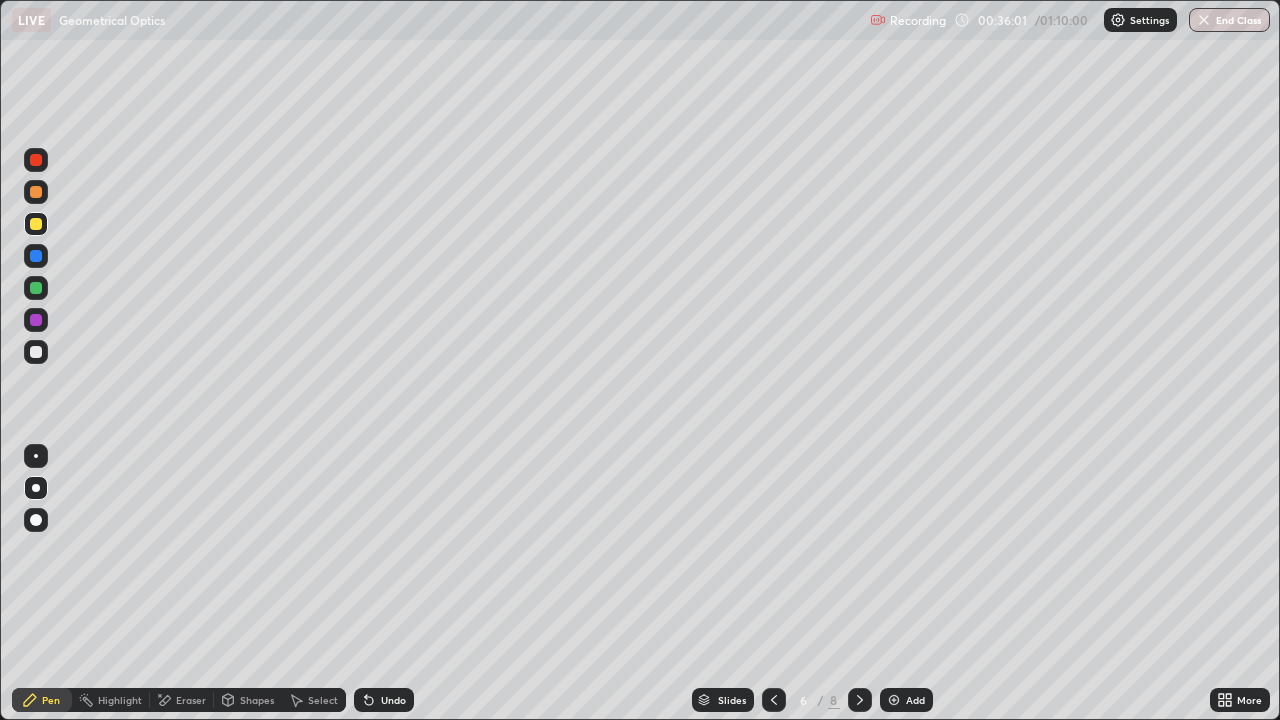 click 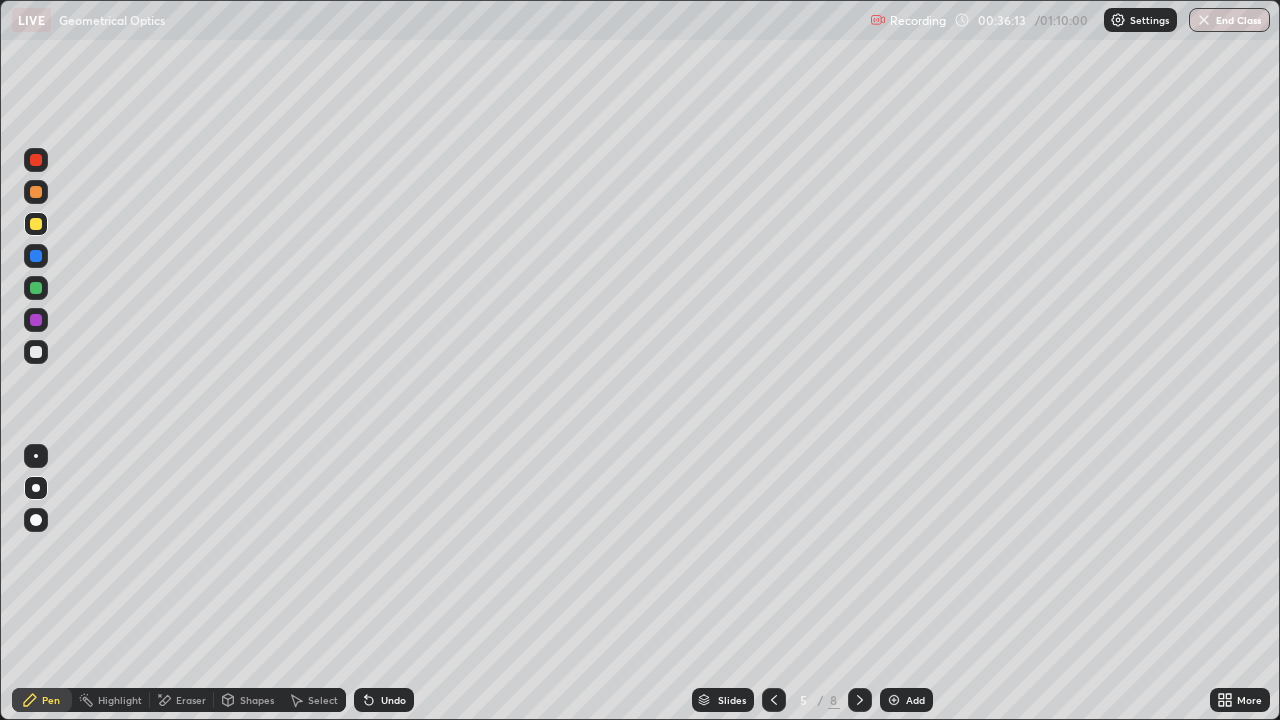 click 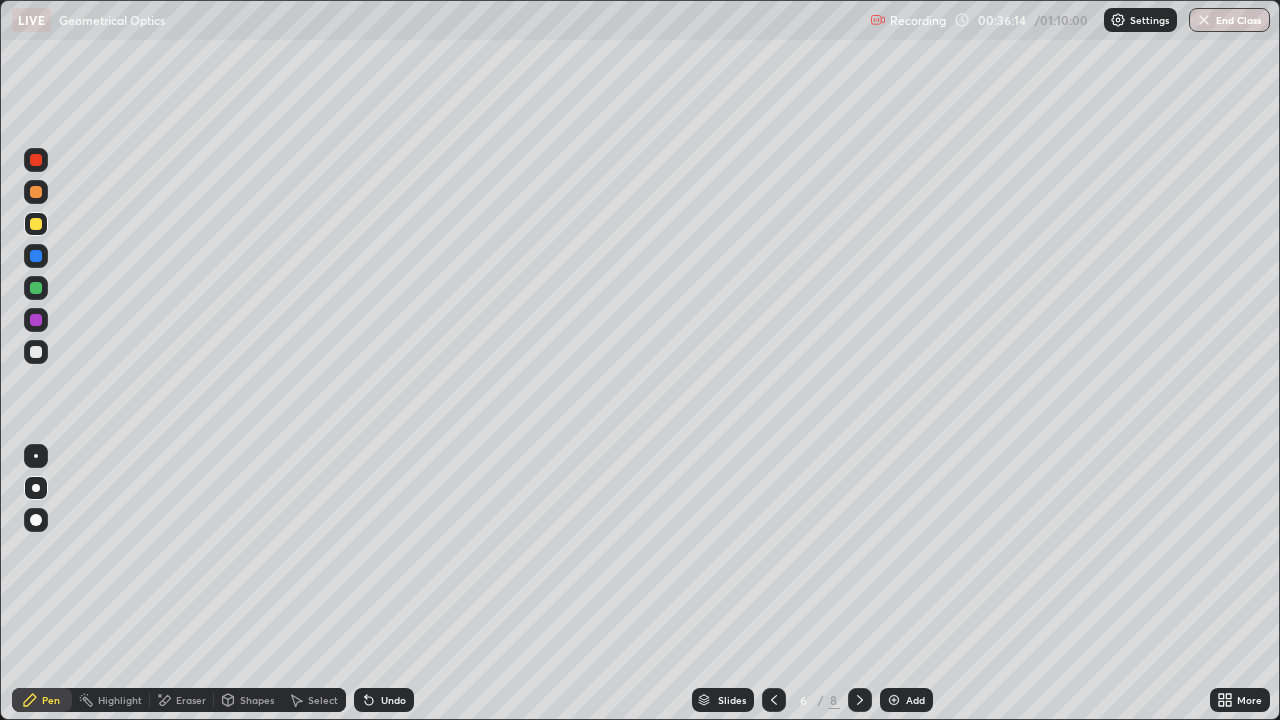 click at bounding box center [860, 700] 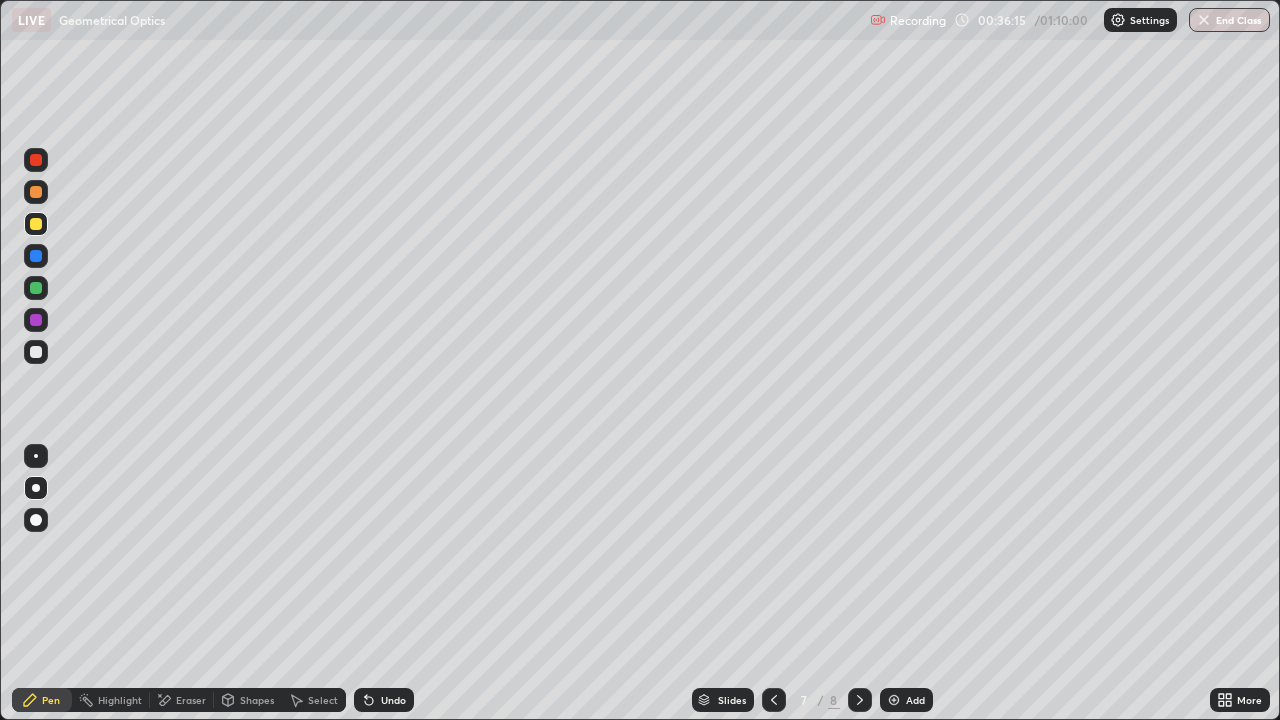 click at bounding box center (860, 700) 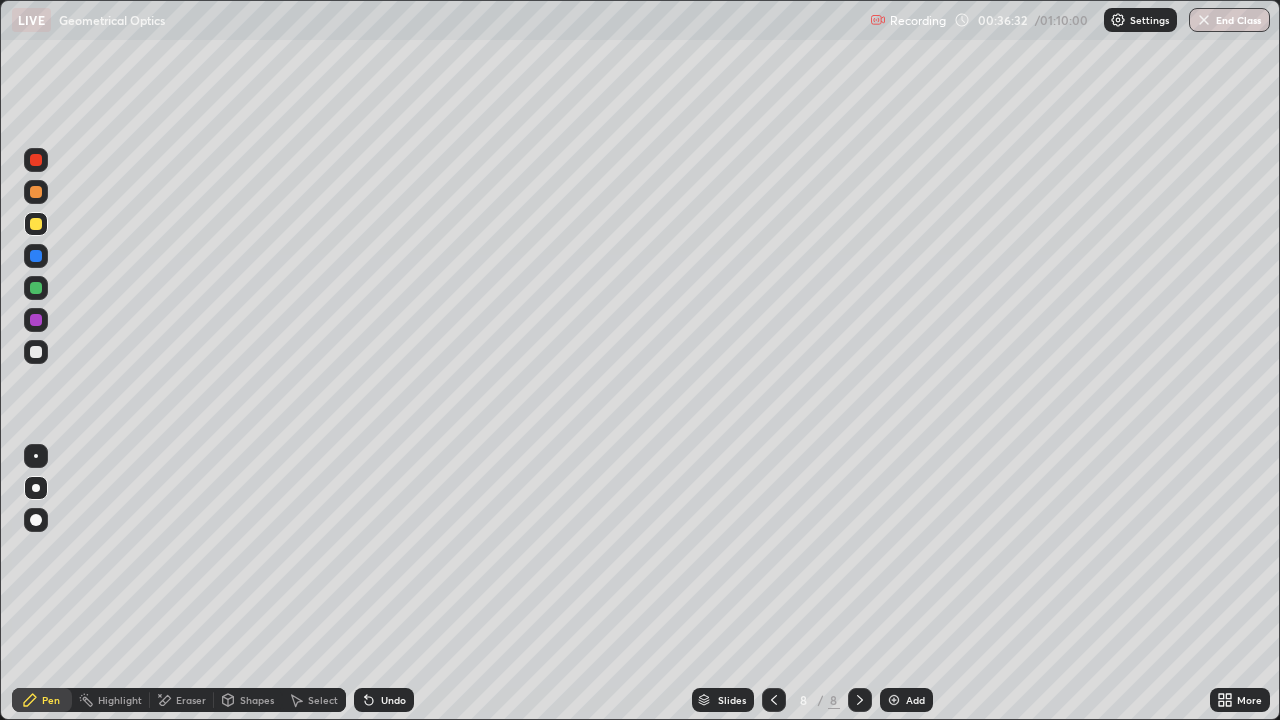 click on "Eraser" at bounding box center (191, 700) 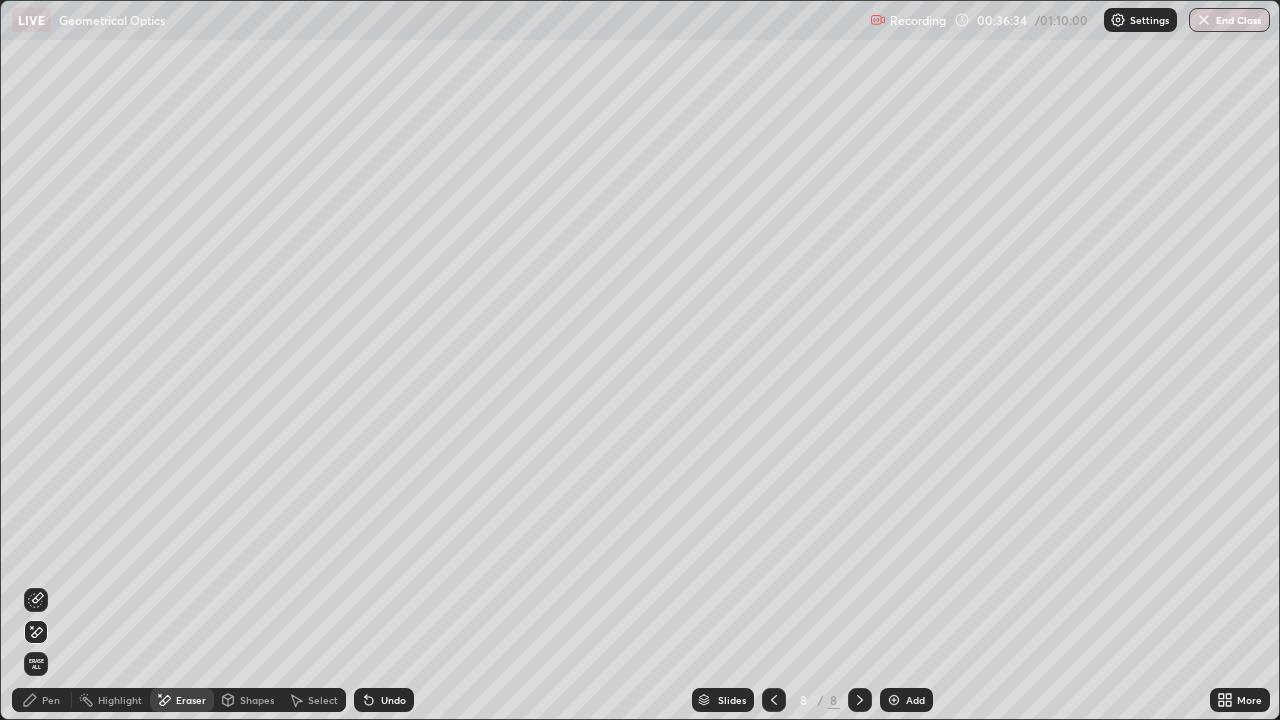 click on "Pen" at bounding box center (51, 700) 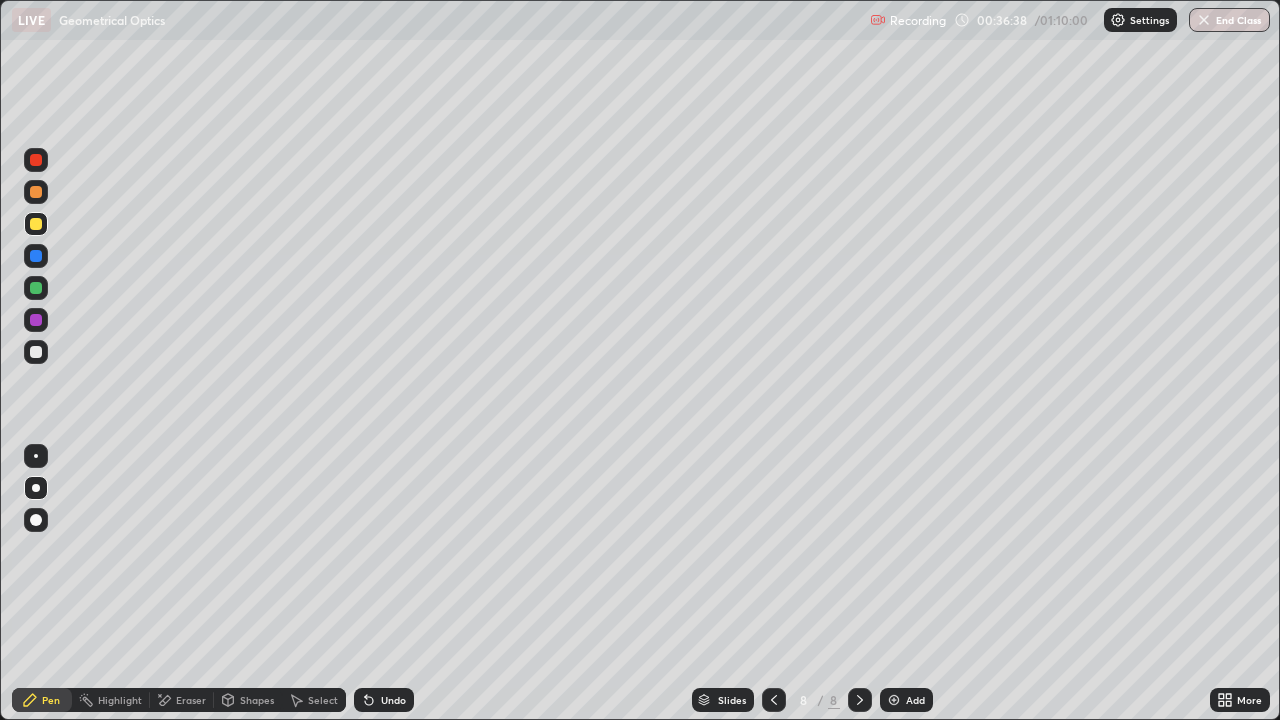 click on "Eraser" at bounding box center [191, 700] 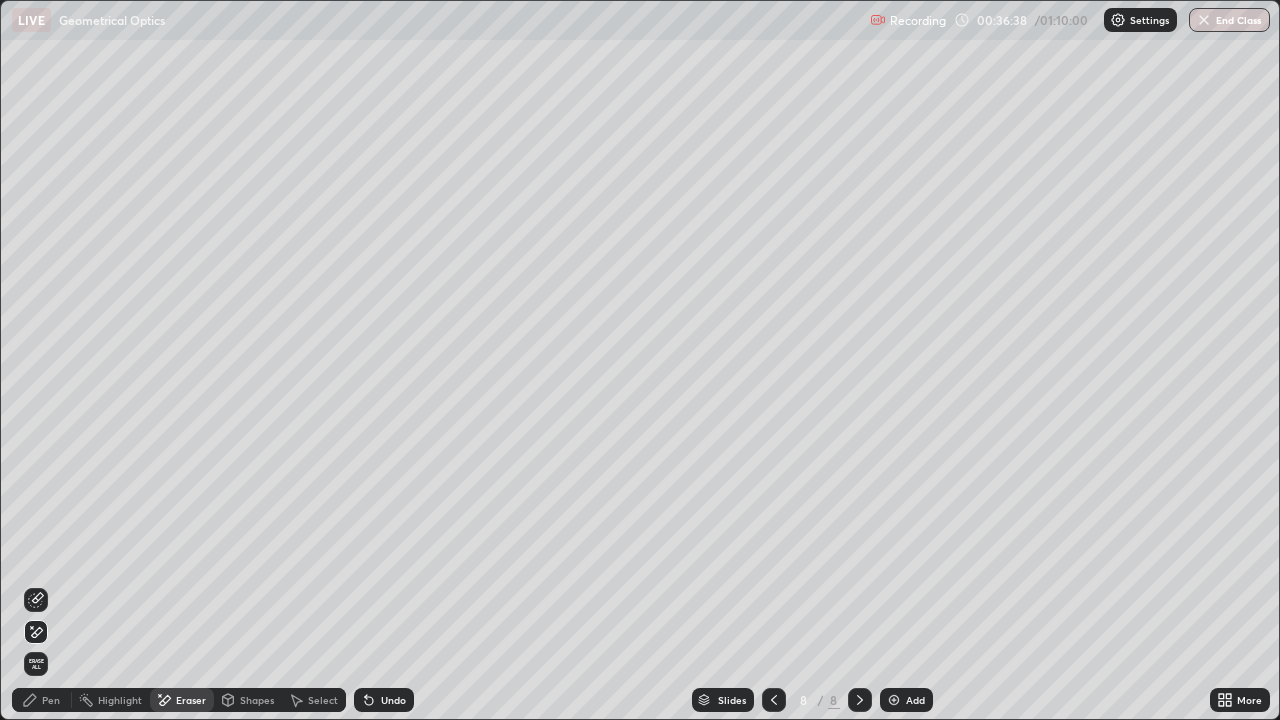 click 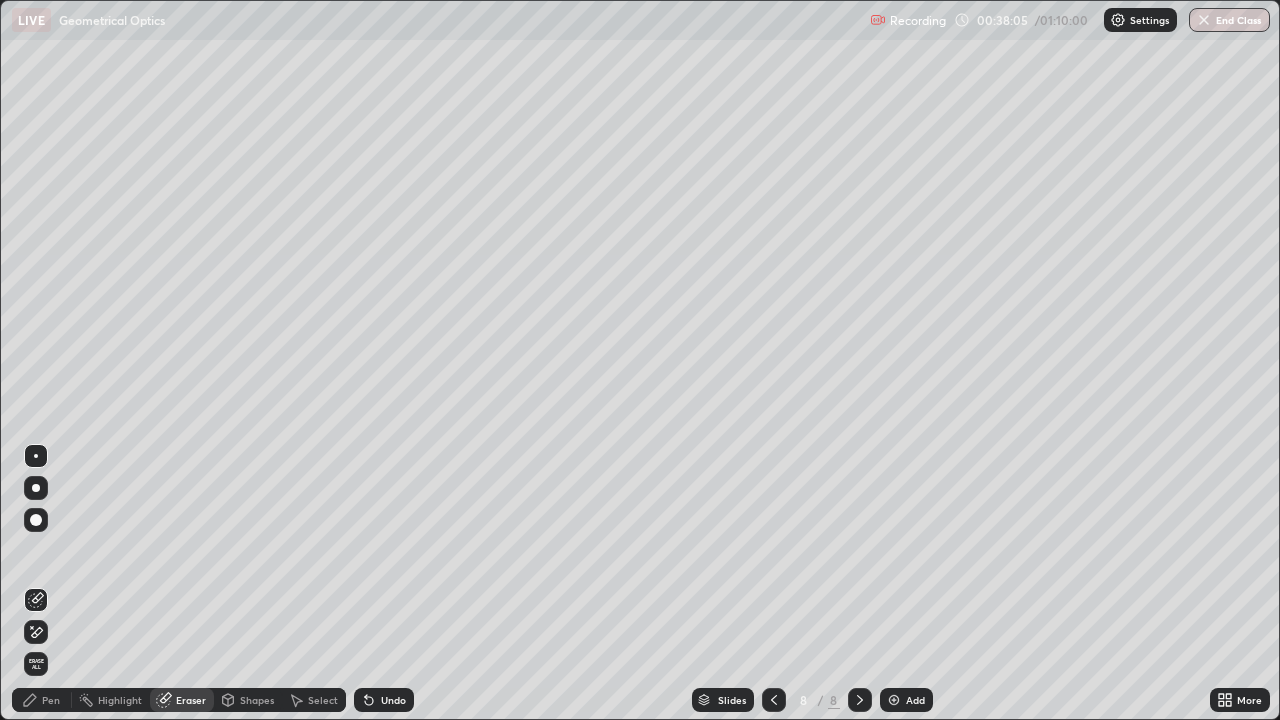 click on "Pen" at bounding box center (51, 700) 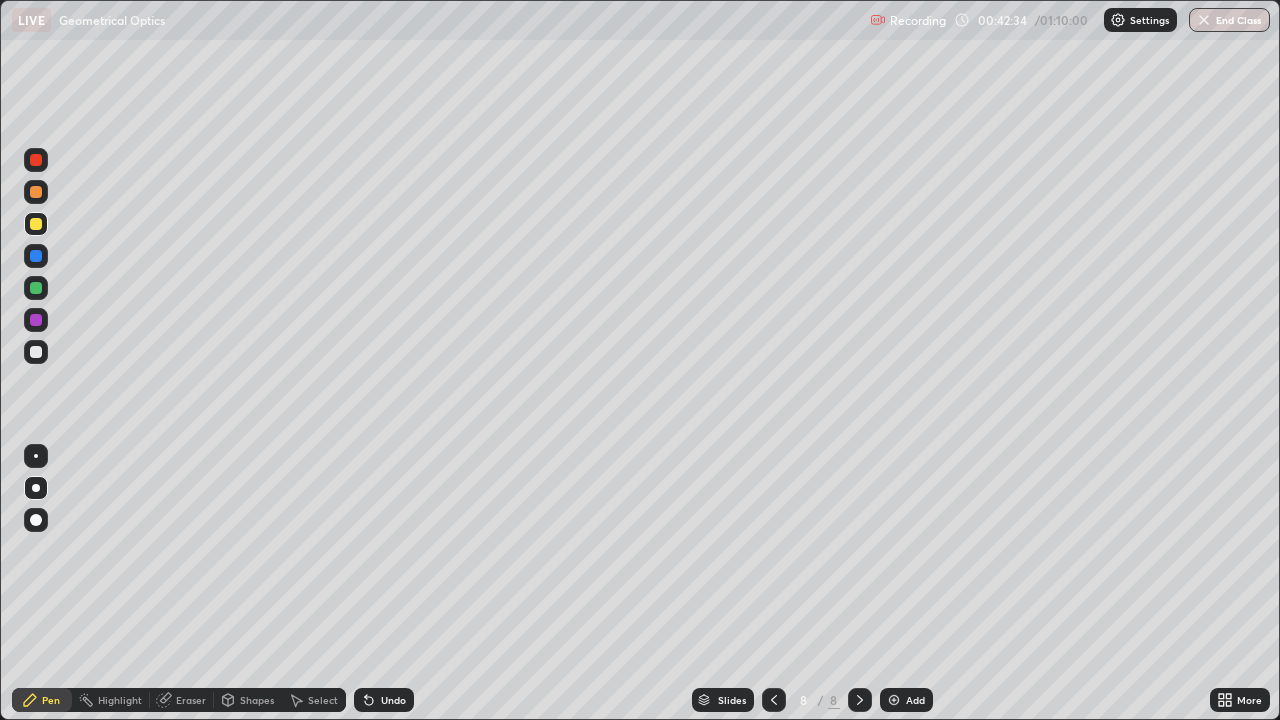 click on "Eraser" at bounding box center (182, 700) 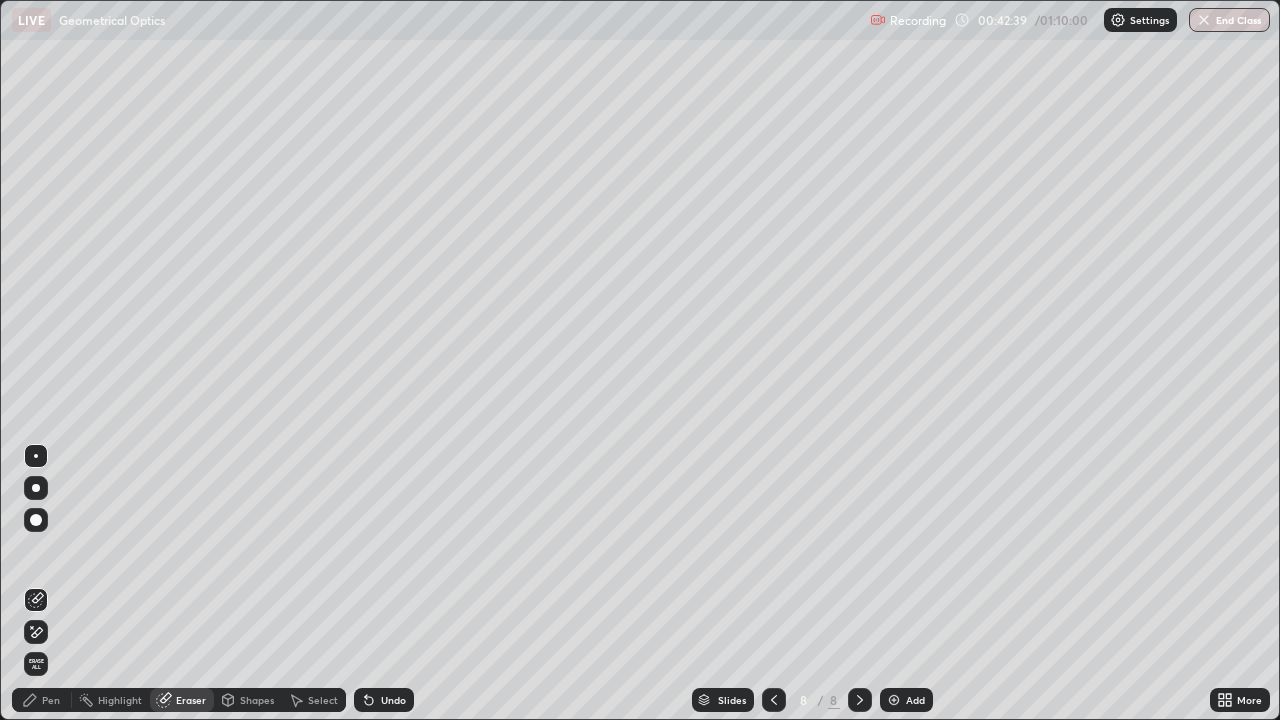 click 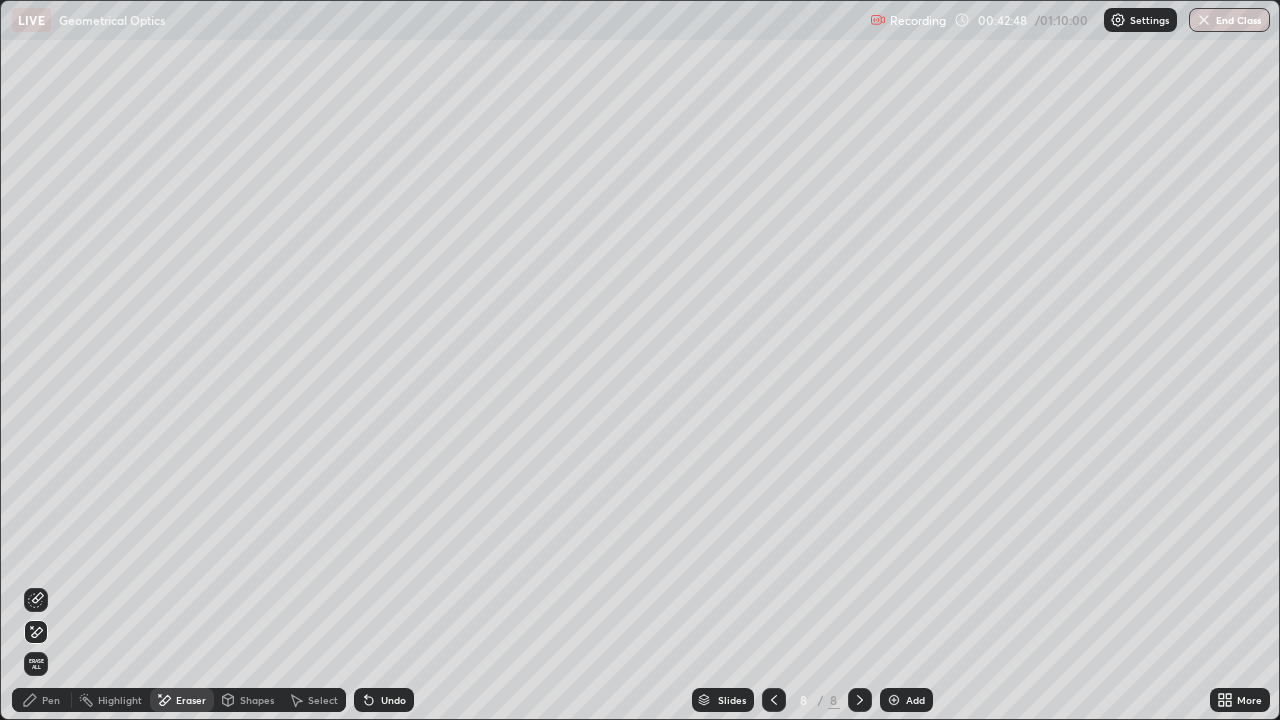 click on "Pen" at bounding box center (42, 700) 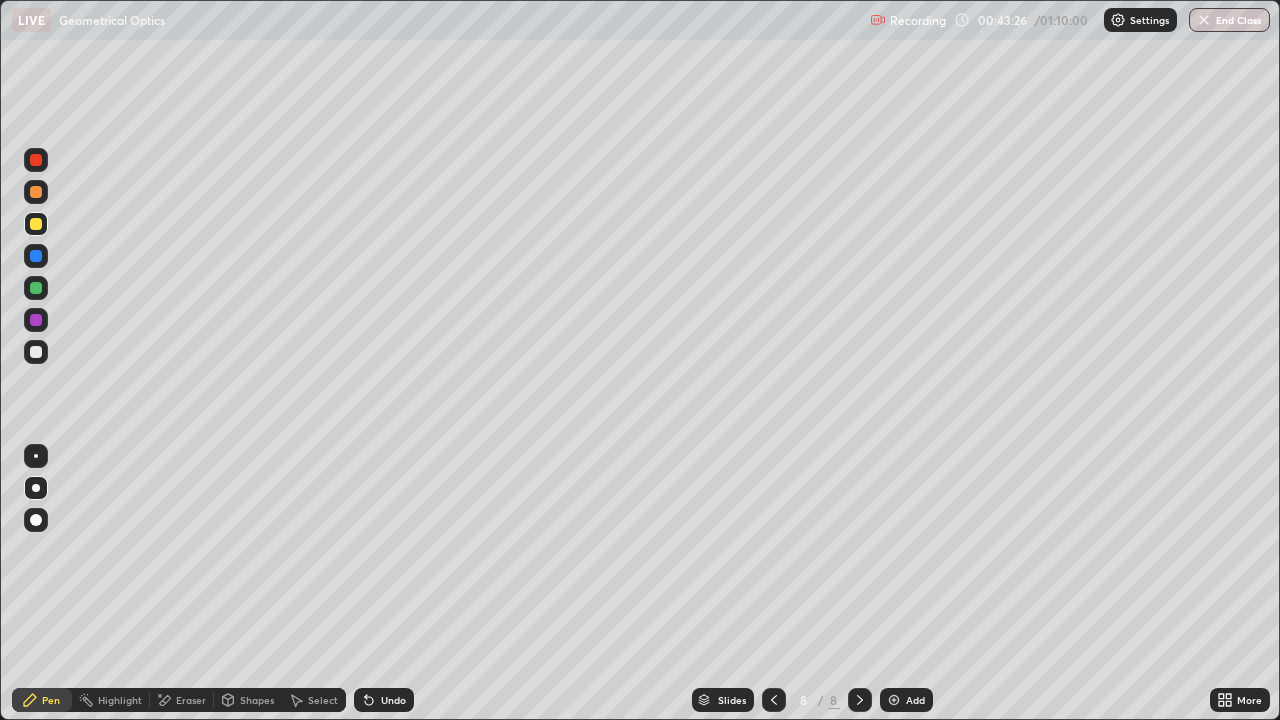 click at bounding box center [36, 352] 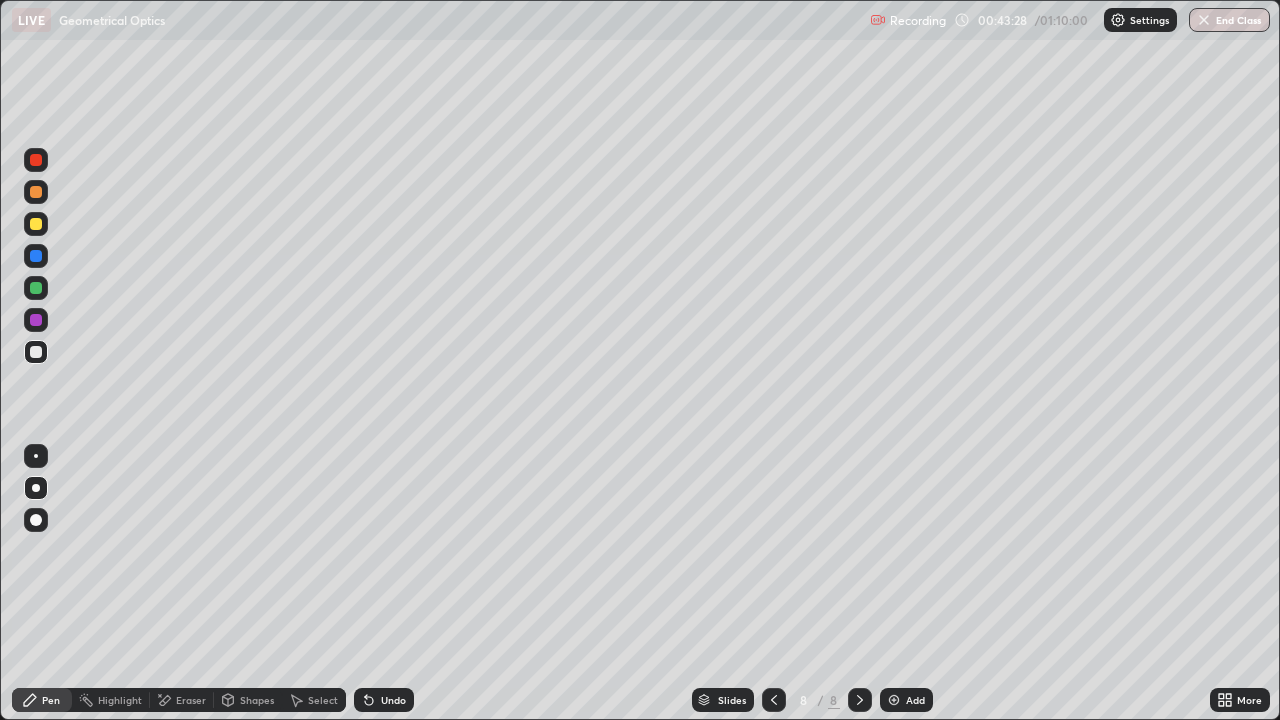 click at bounding box center (894, 700) 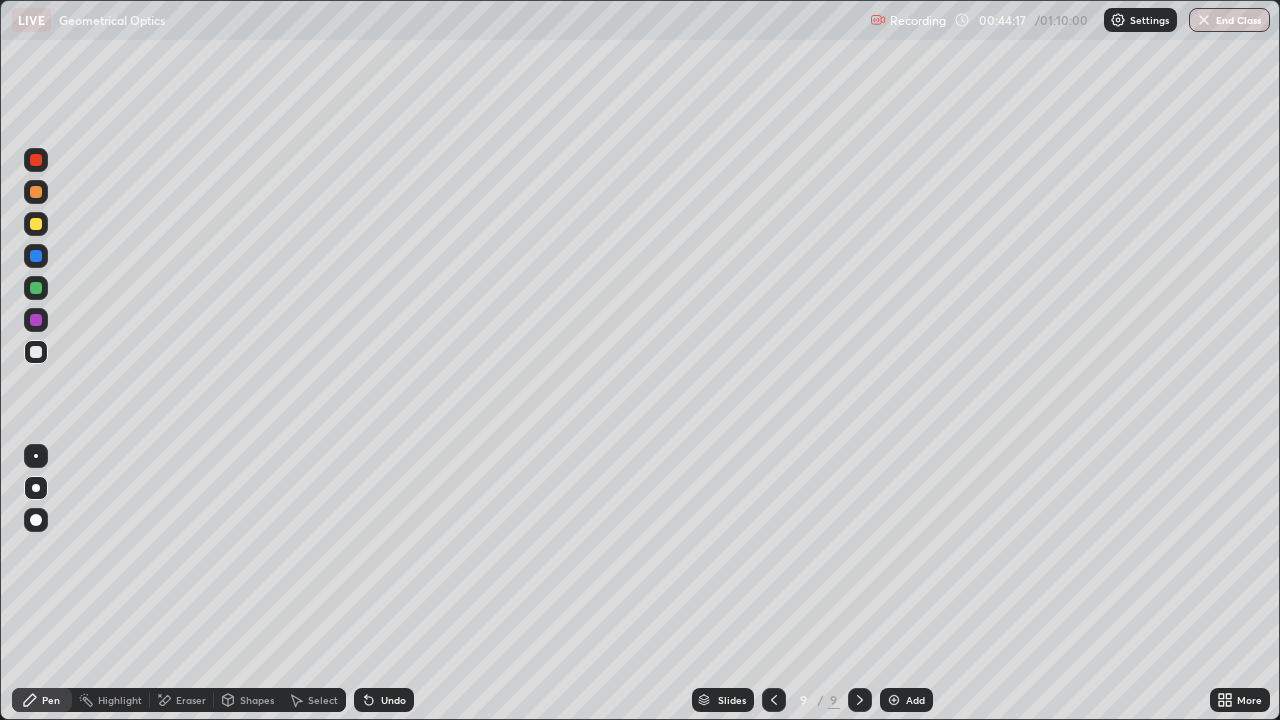 click on "Eraser" at bounding box center [182, 700] 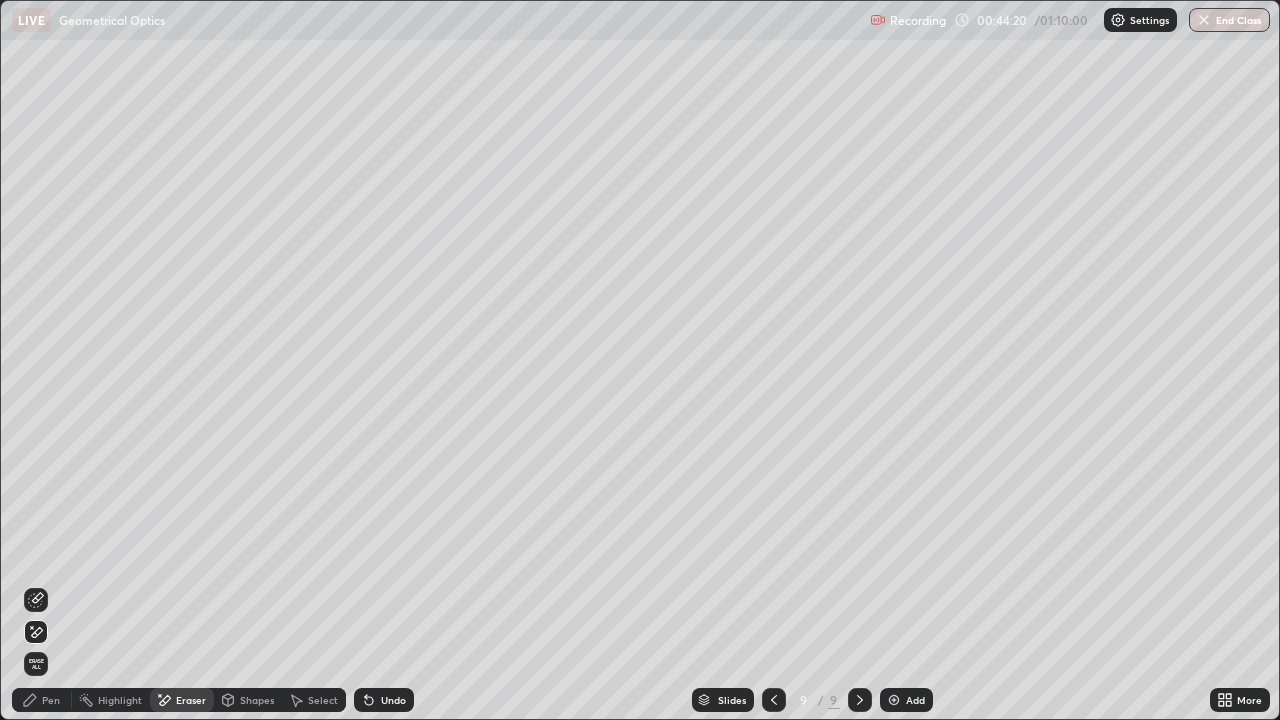 click on "Pen" at bounding box center [51, 700] 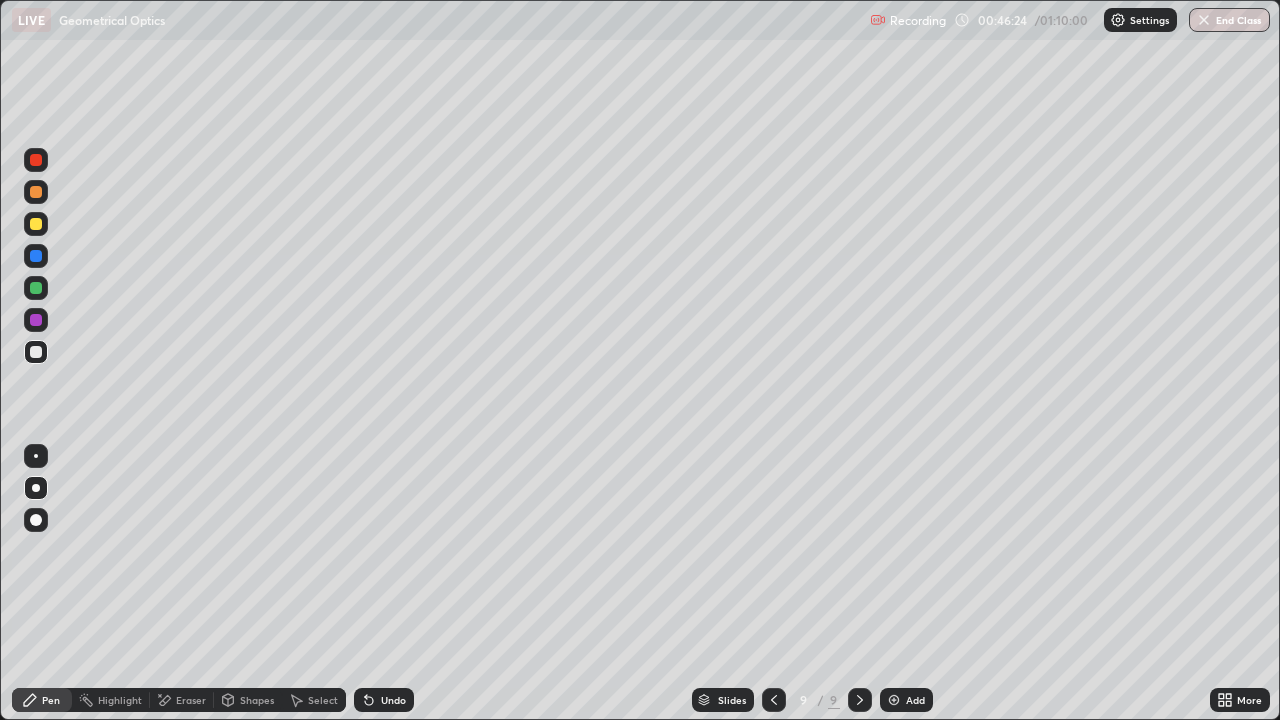click on "End Class" at bounding box center (1229, 20) 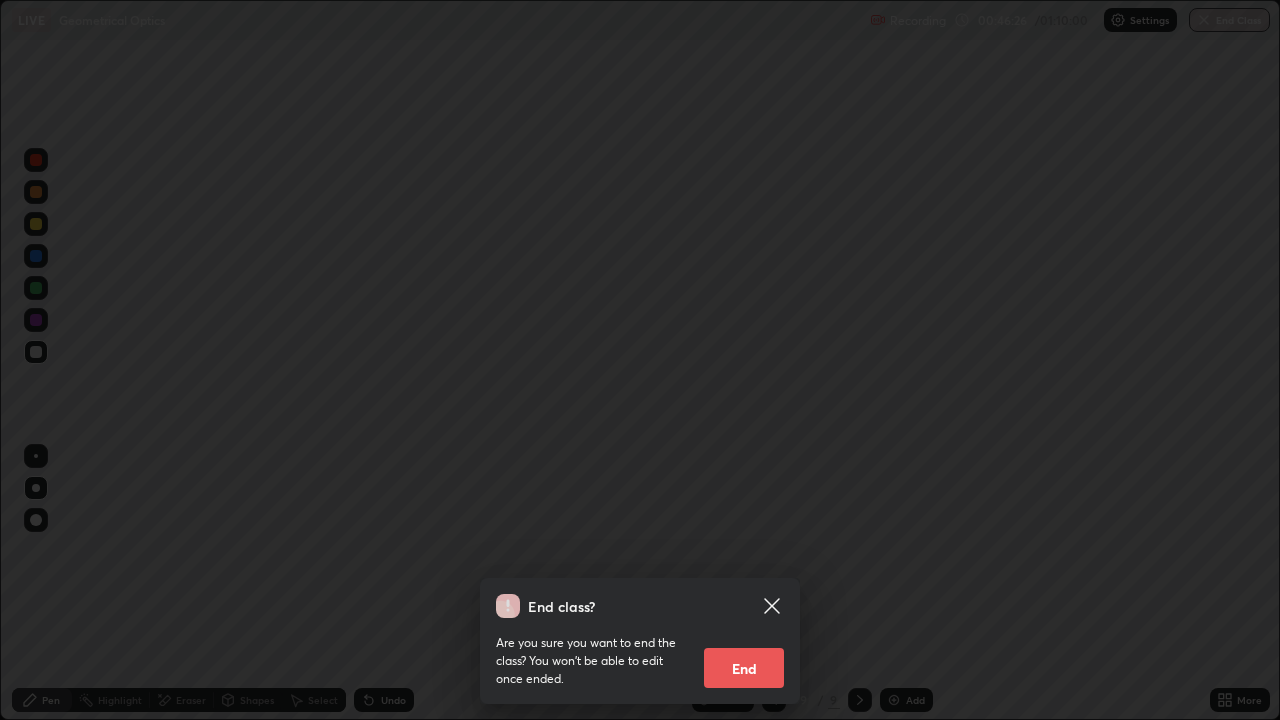 click on "End" at bounding box center [744, 668] 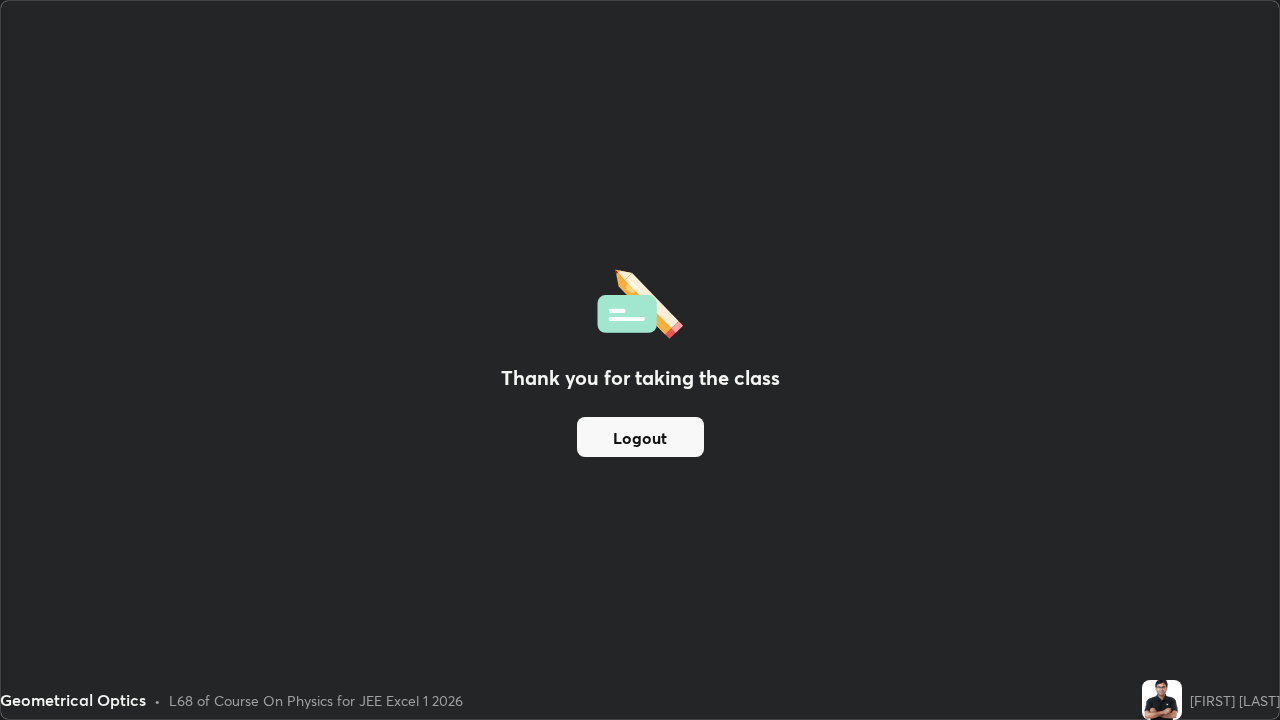 click on "Logout" at bounding box center (640, 437) 